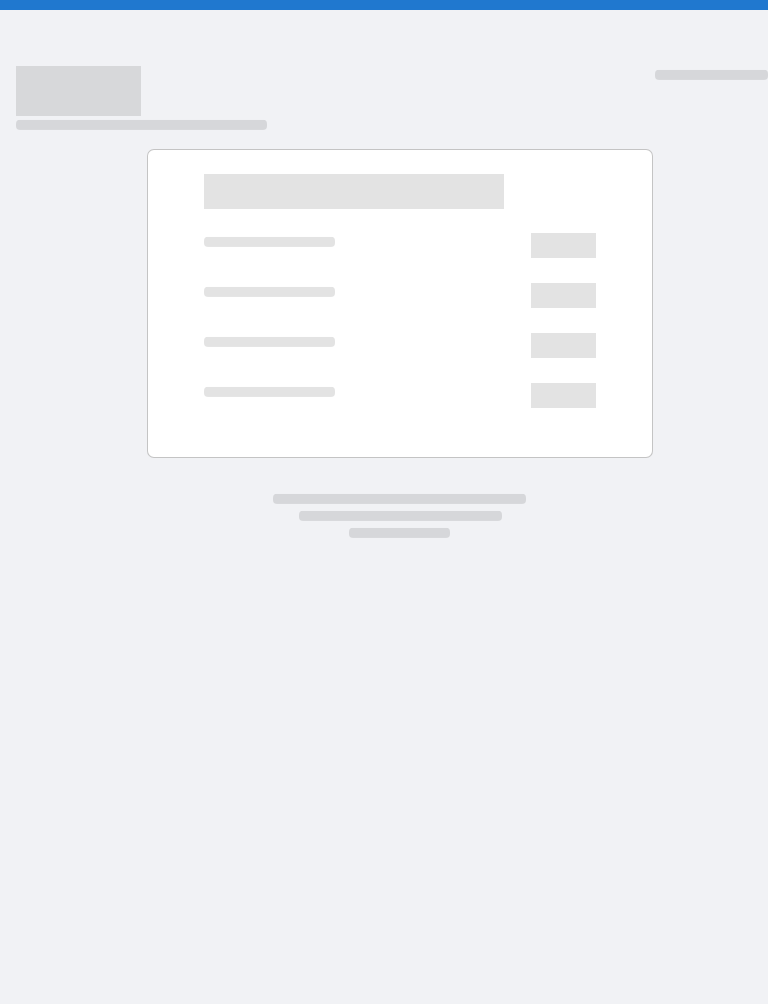 scroll, scrollTop: 0, scrollLeft: 0, axis: both 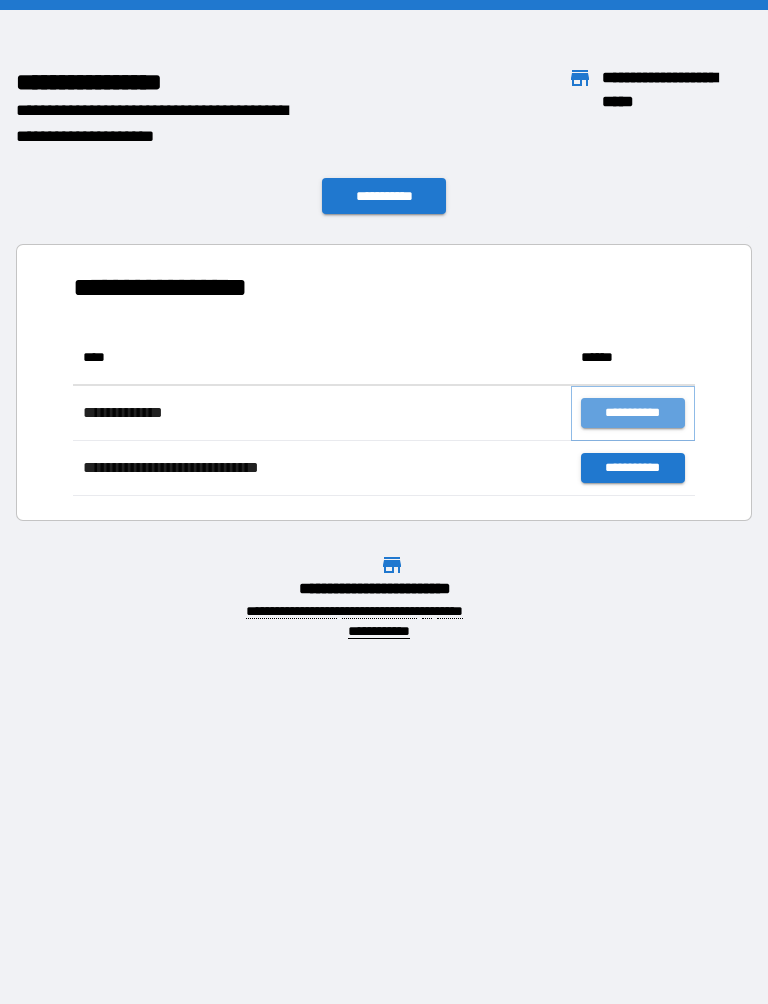 click on "**********" at bounding box center (633, 413) 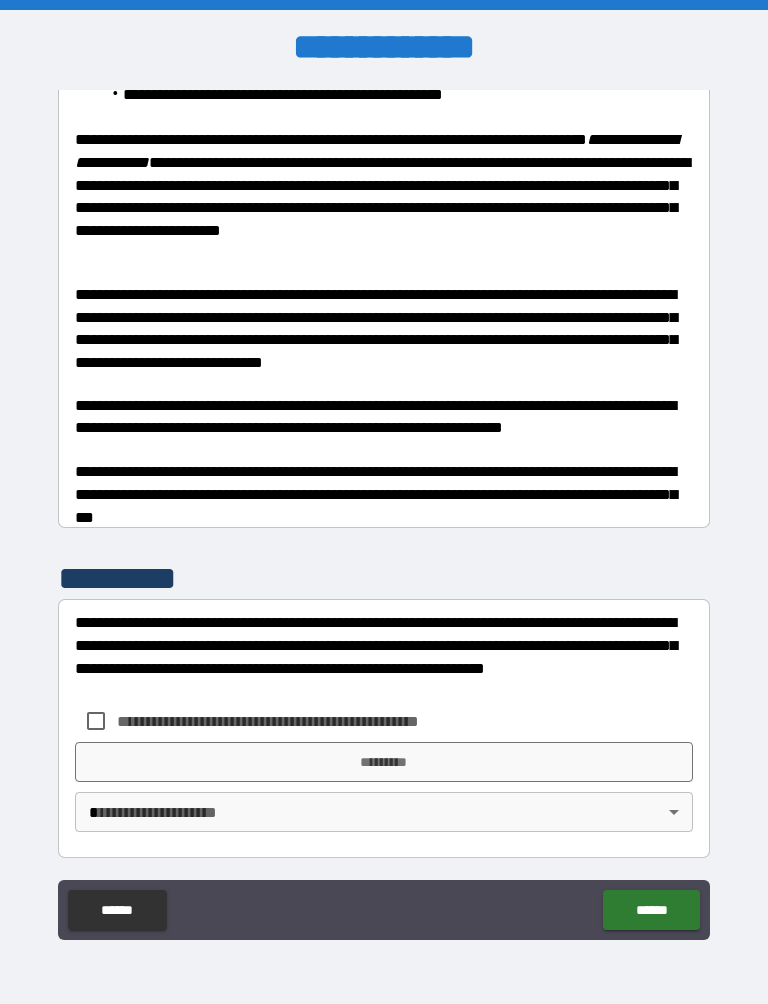 scroll, scrollTop: 486, scrollLeft: 0, axis: vertical 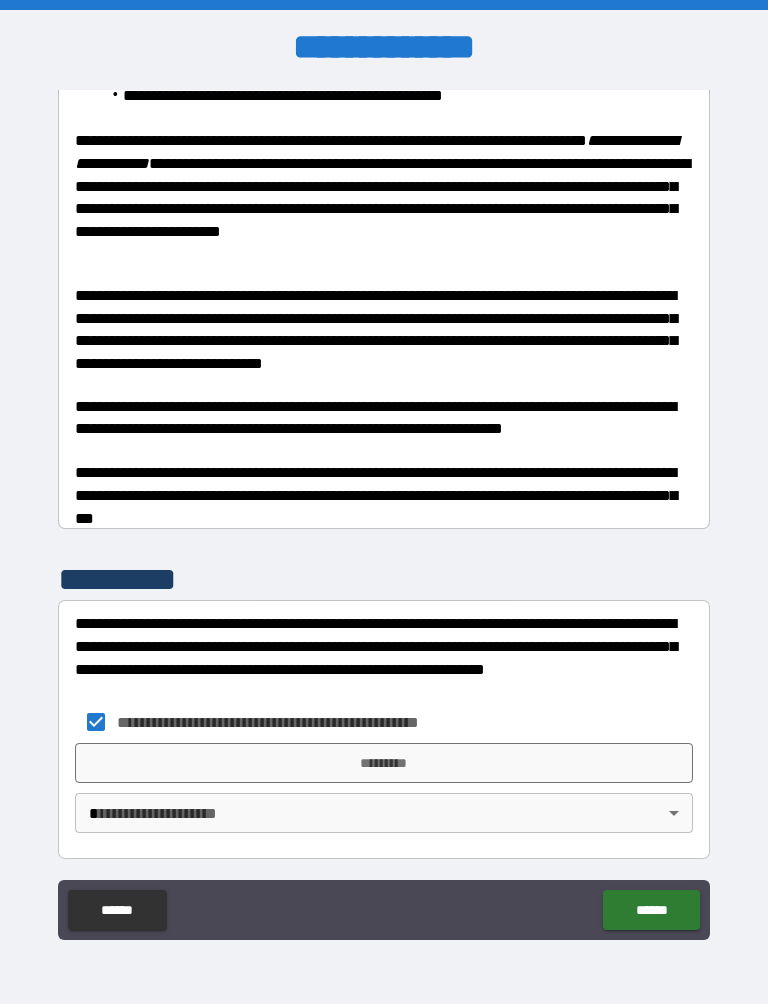 click on "*********" at bounding box center (384, 763) 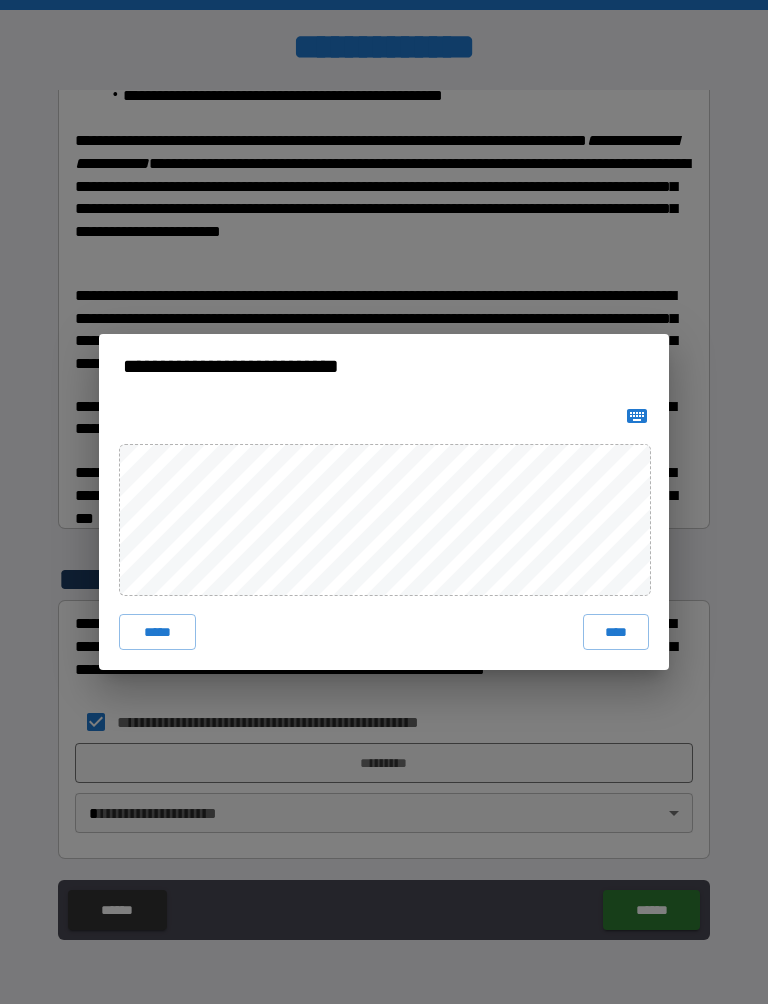 click on "****" at bounding box center (616, 632) 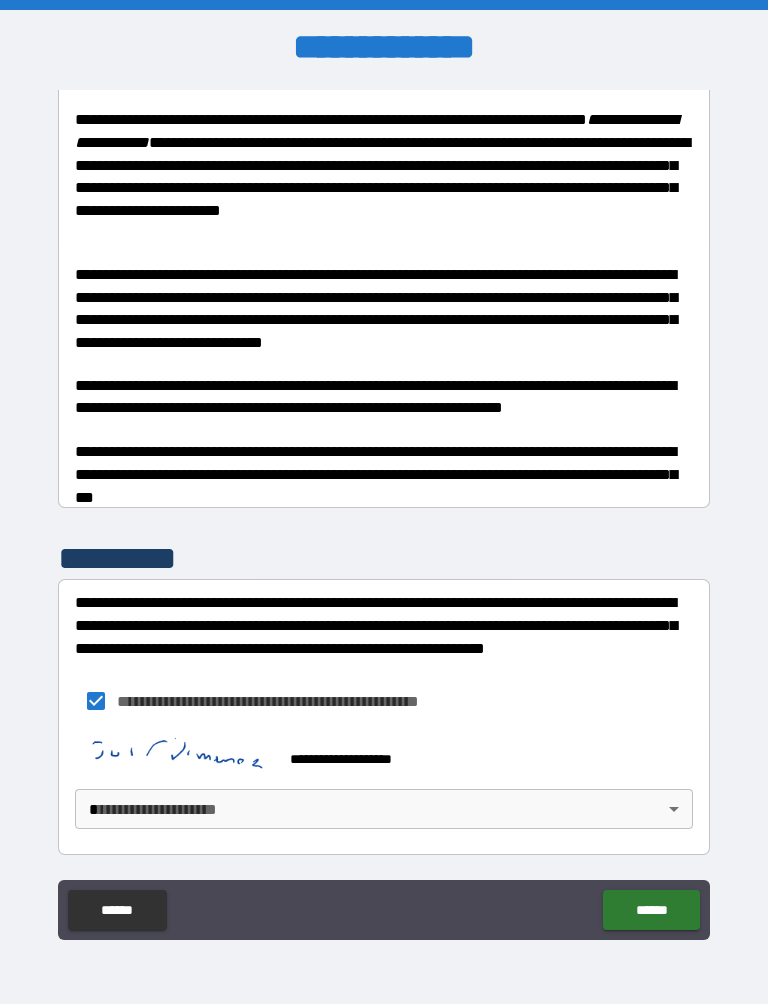 scroll, scrollTop: 503, scrollLeft: 0, axis: vertical 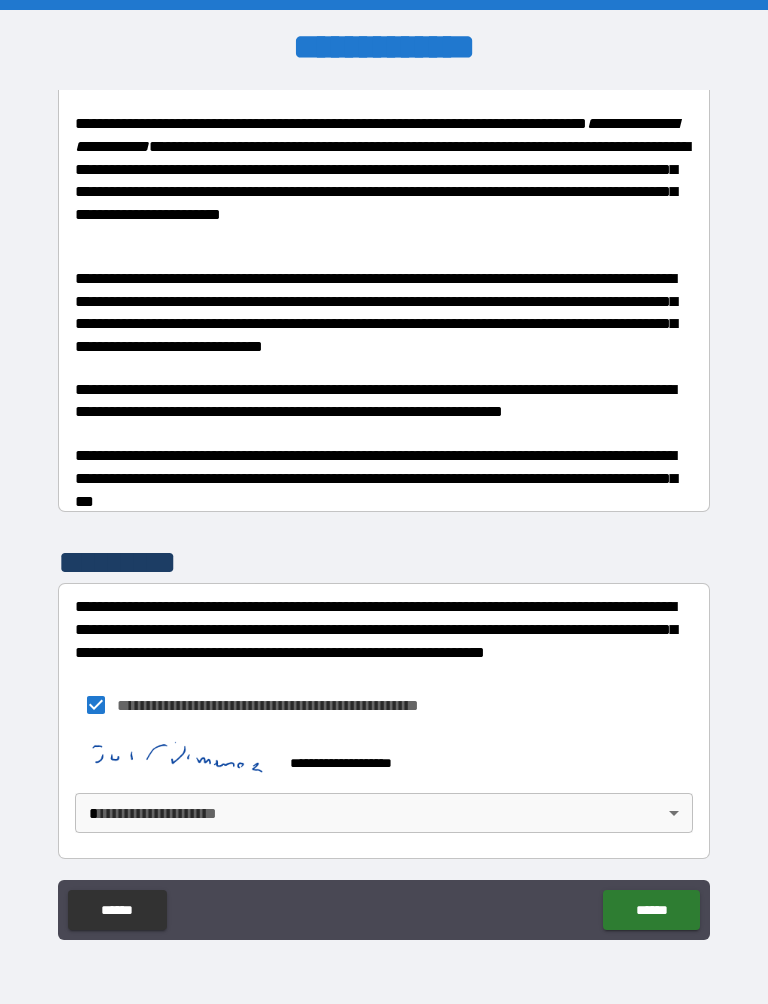 click on "**********" at bounding box center [384, 512] 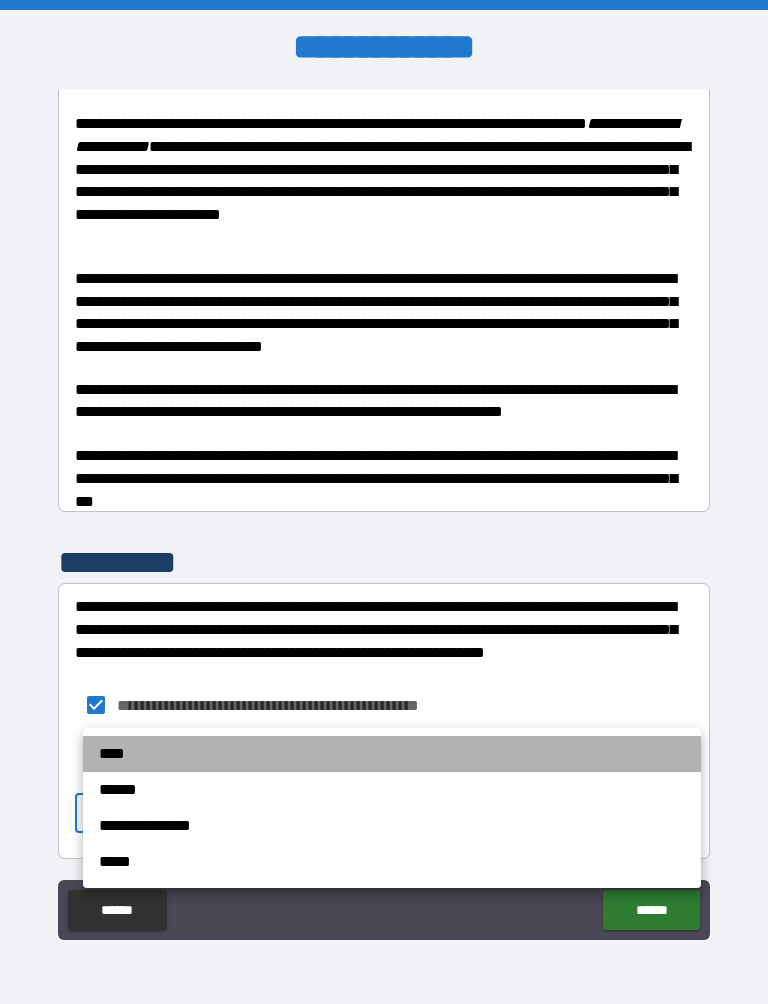 click on "****" at bounding box center [392, 754] 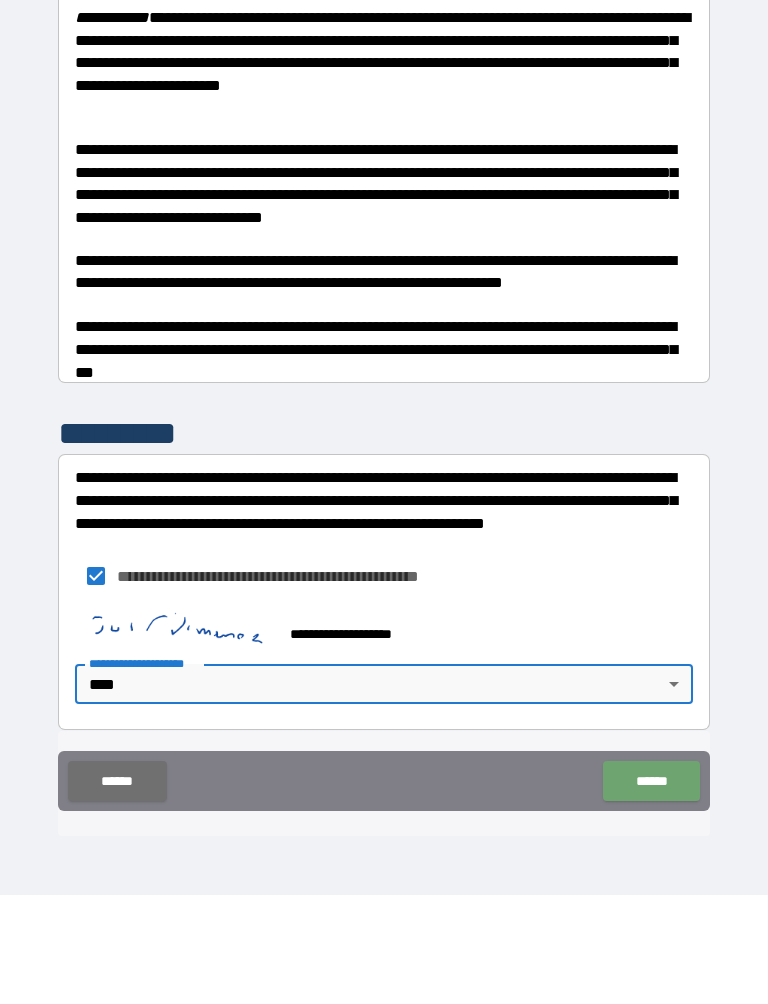 click on "******" at bounding box center [651, 890] 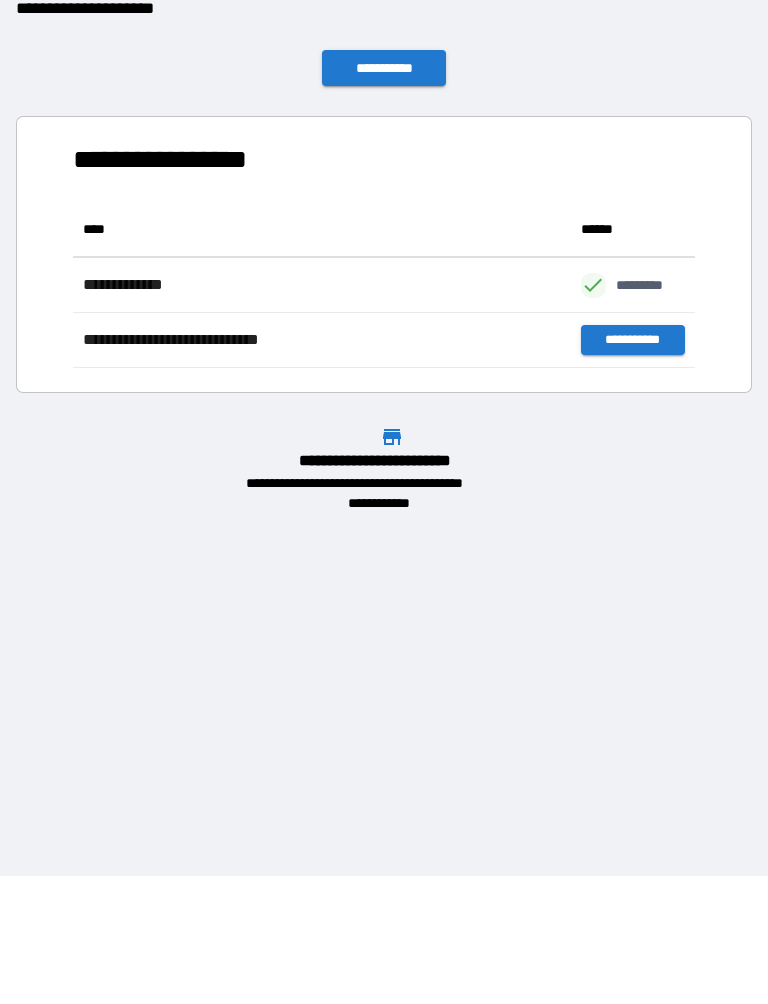 scroll, scrollTop: 1, scrollLeft: 1, axis: both 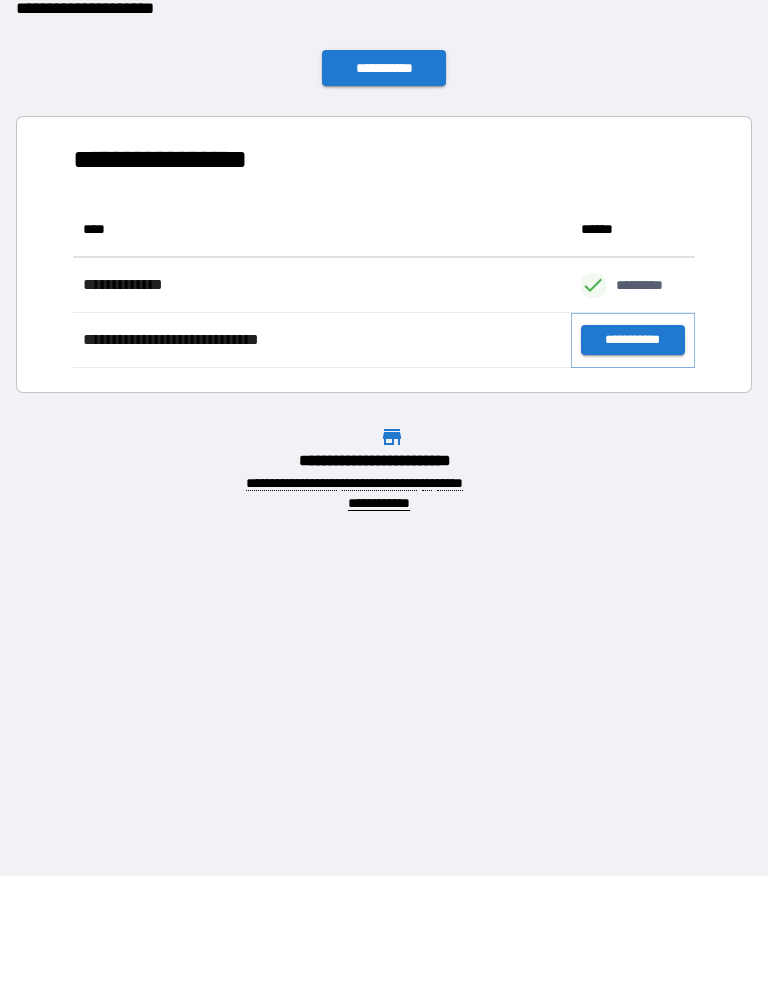 click on "**********" at bounding box center [633, 448] 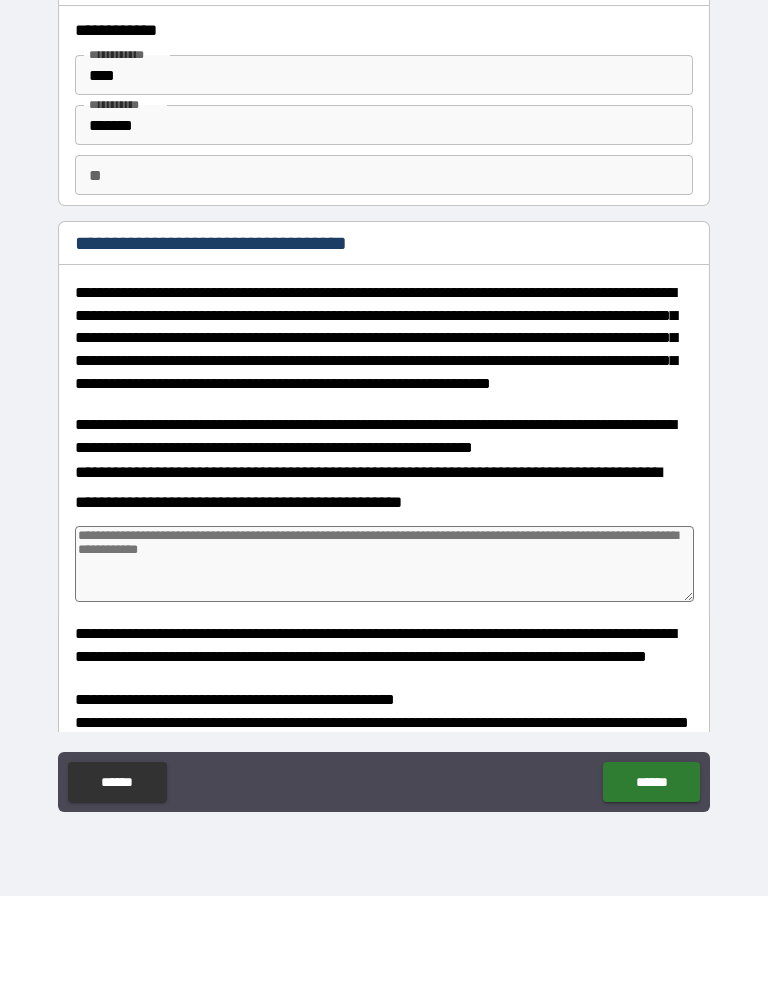 type on "*" 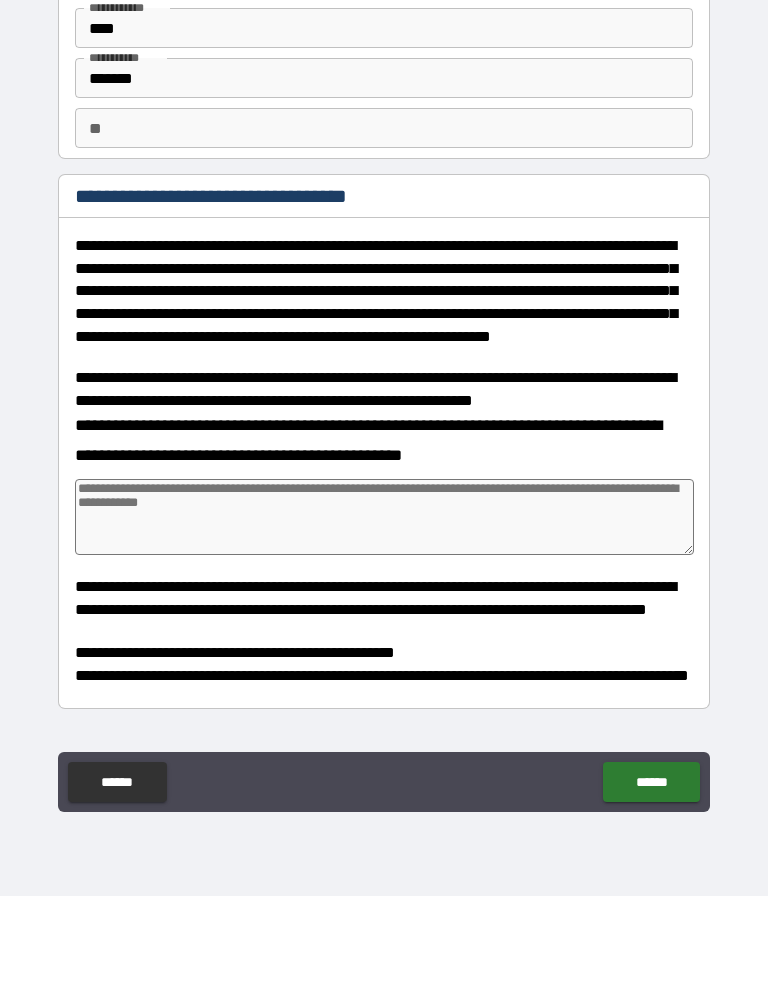 scroll, scrollTop: 46, scrollLeft: 0, axis: vertical 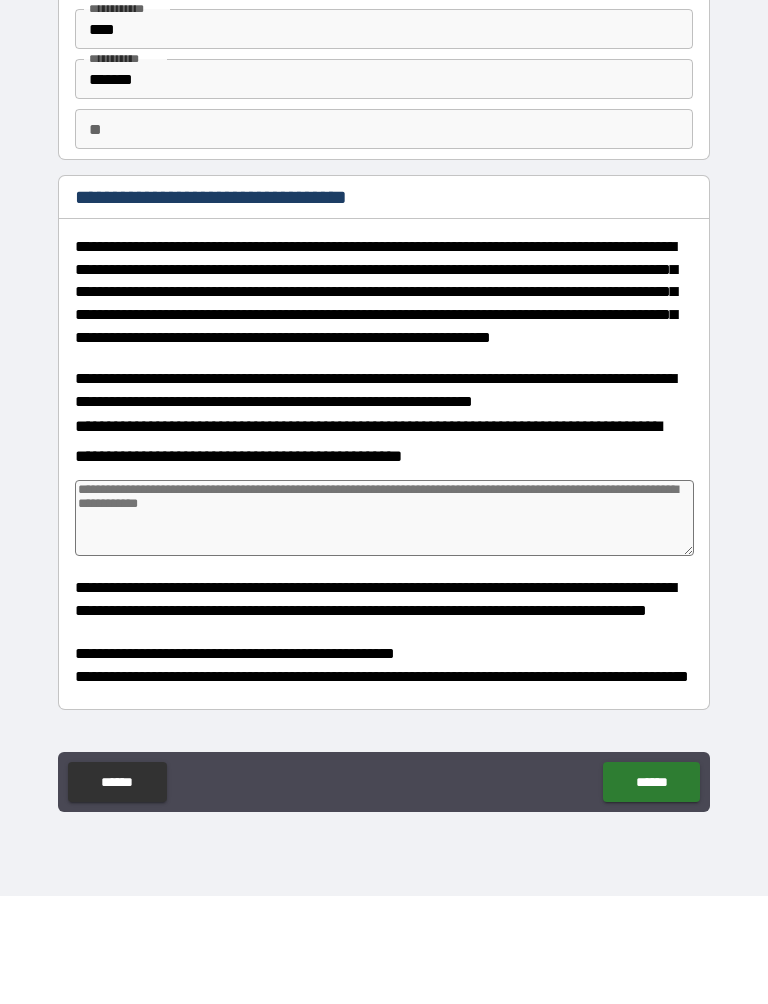 click at bounding box center (384, 626) 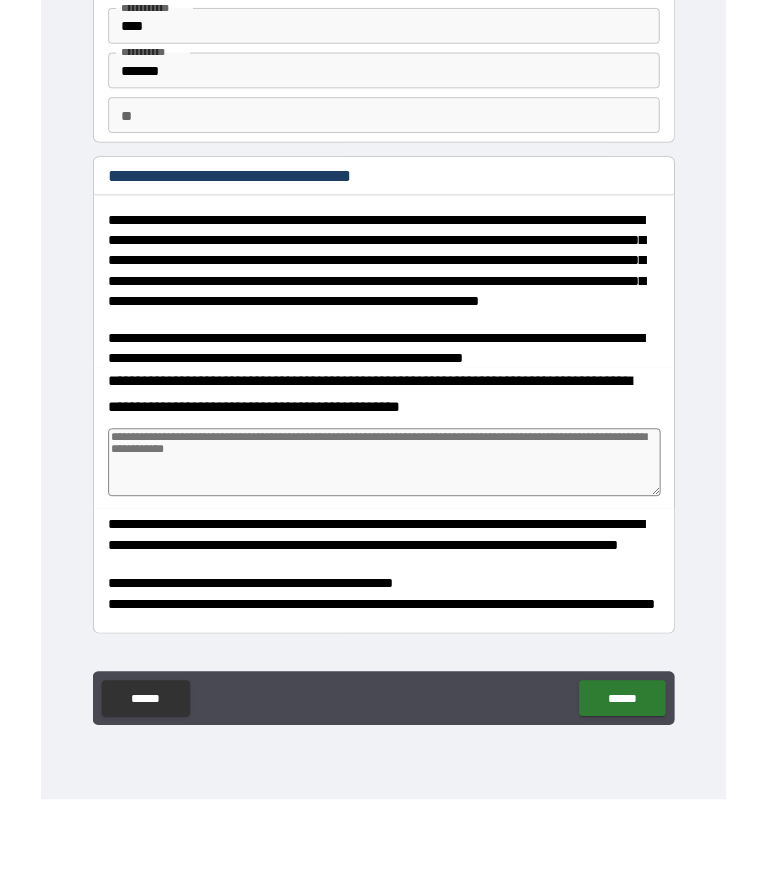 scroll, scrollTop: 20, scrollLeft: 0, axis: vertical 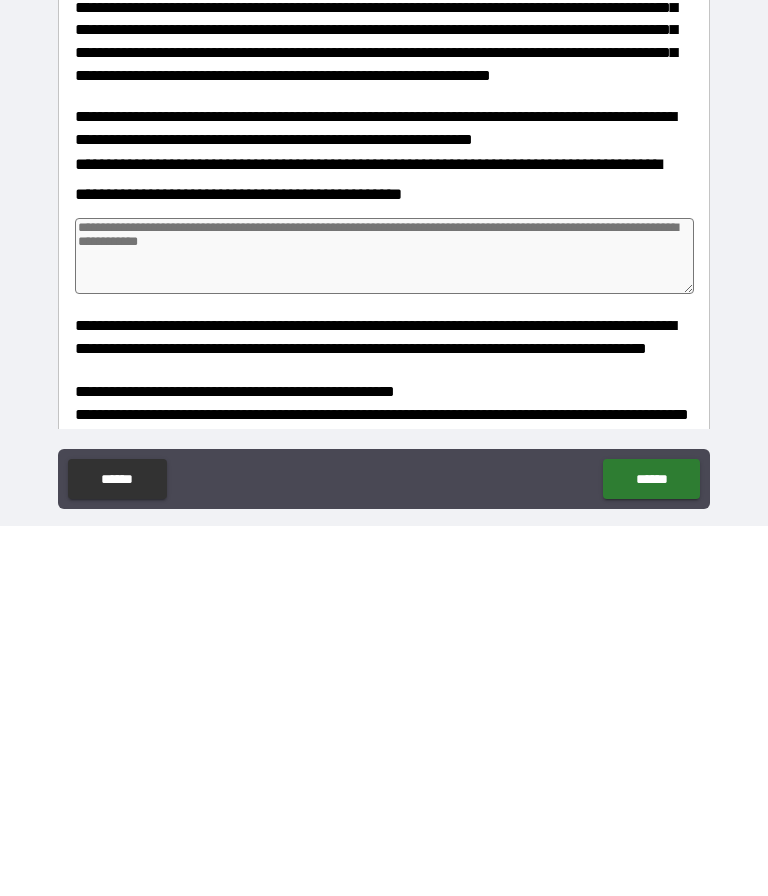 type on "*" 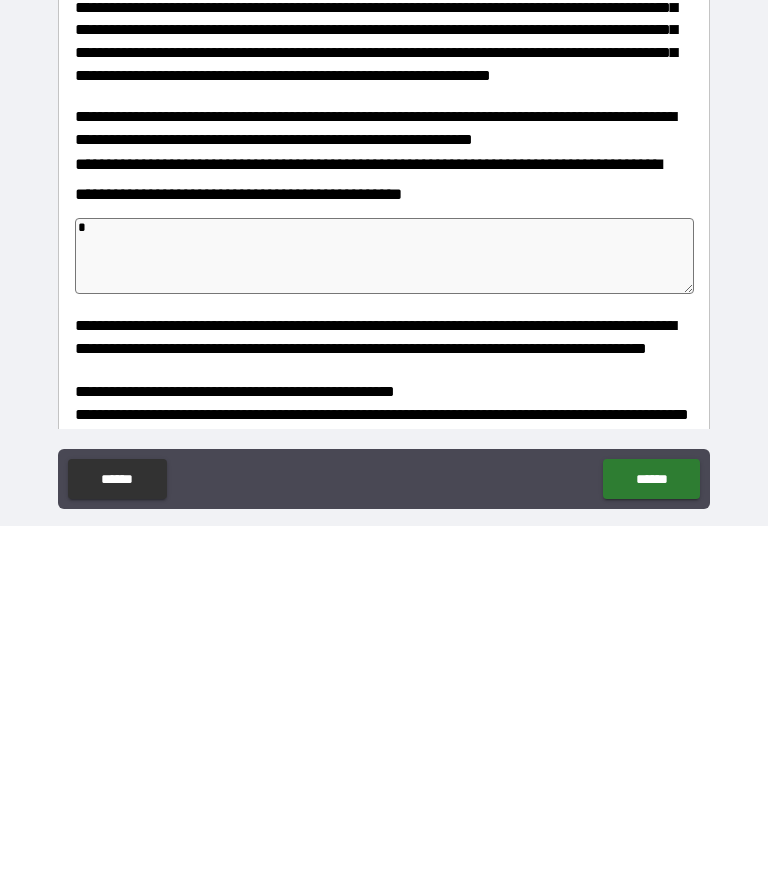 type on "*" 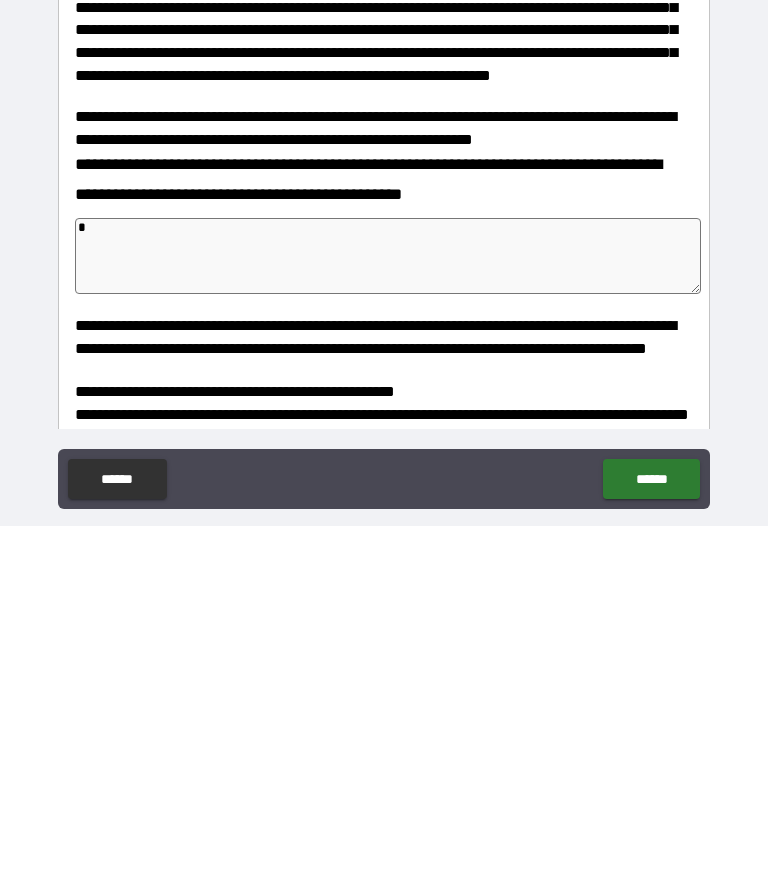 type on "**" 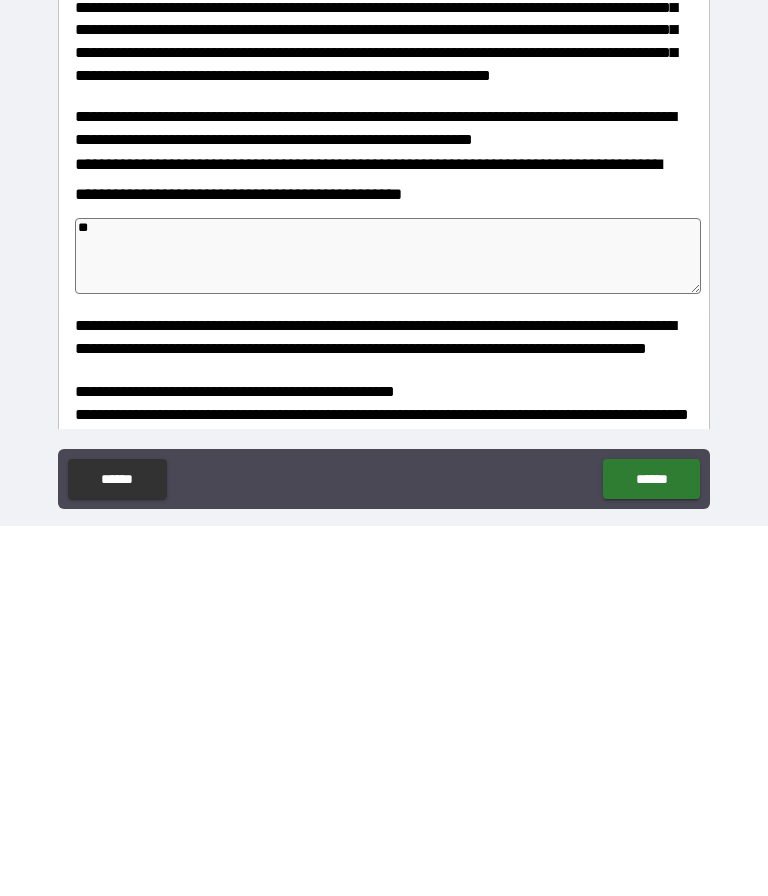 type on "*" 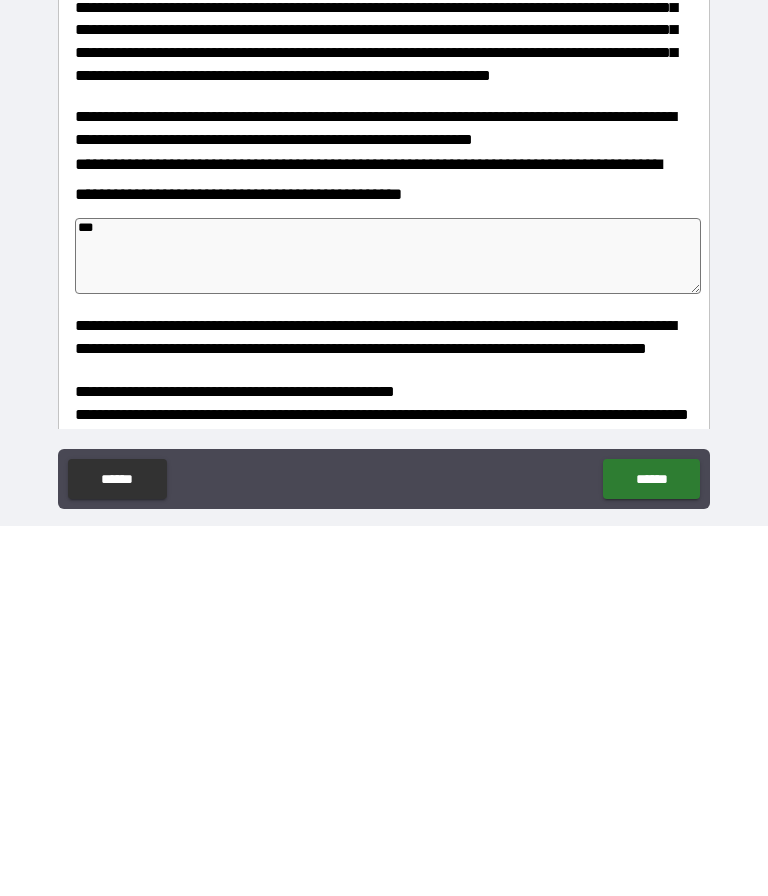 type on "*" 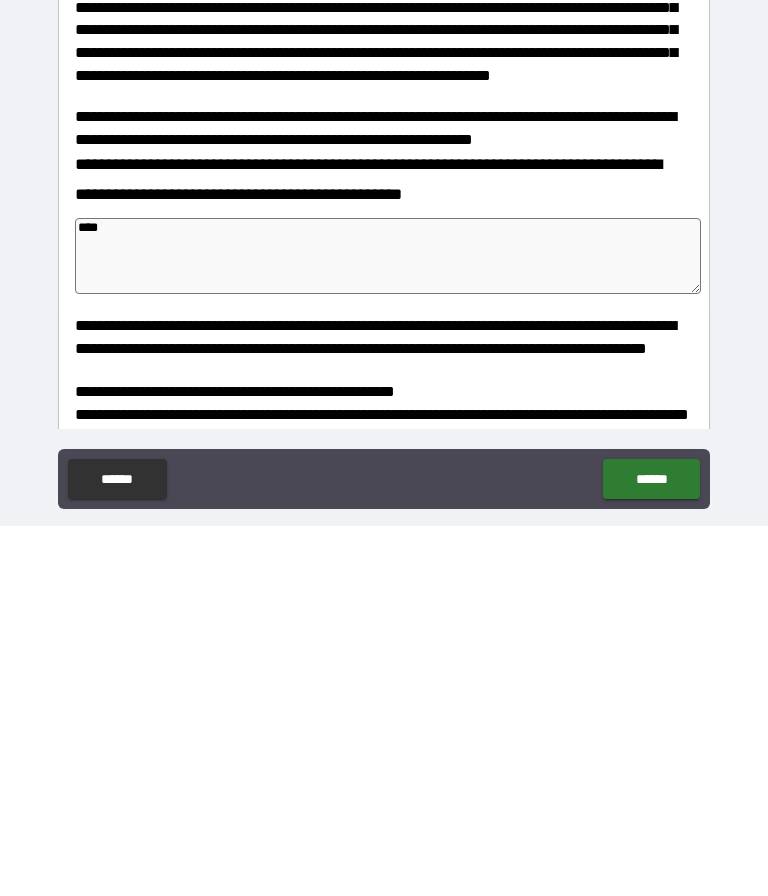 type on "*" 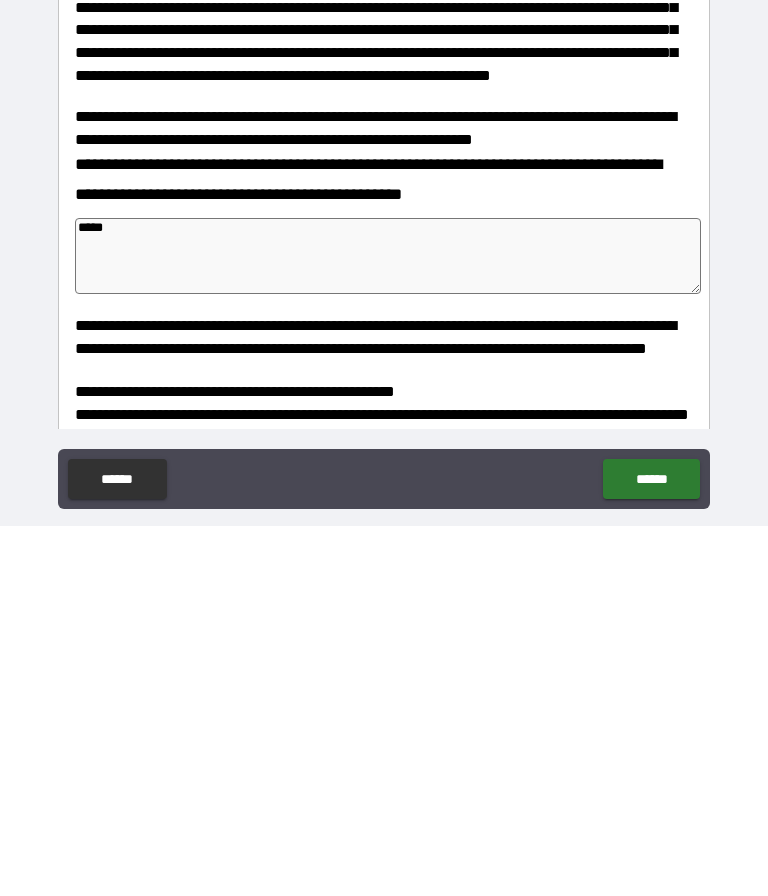 type on "*" 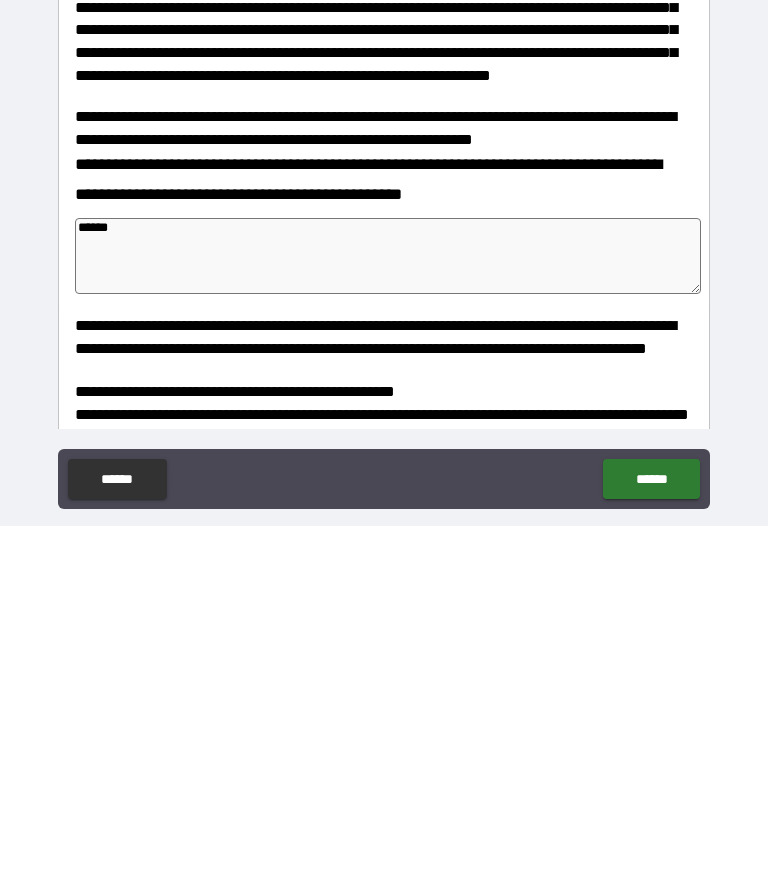 type on "*" 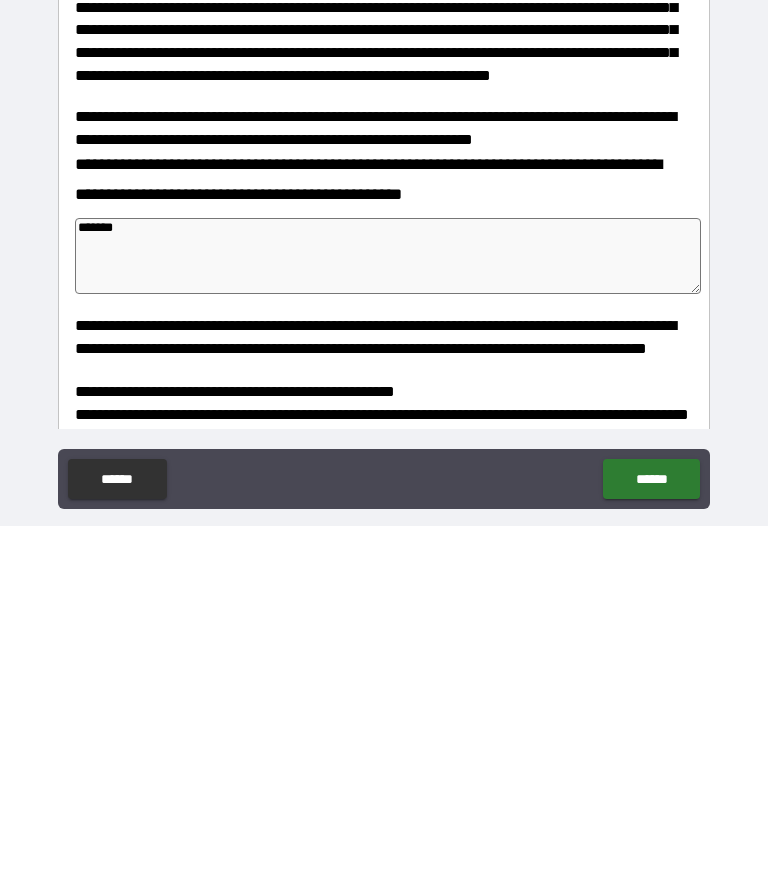 type on "*" 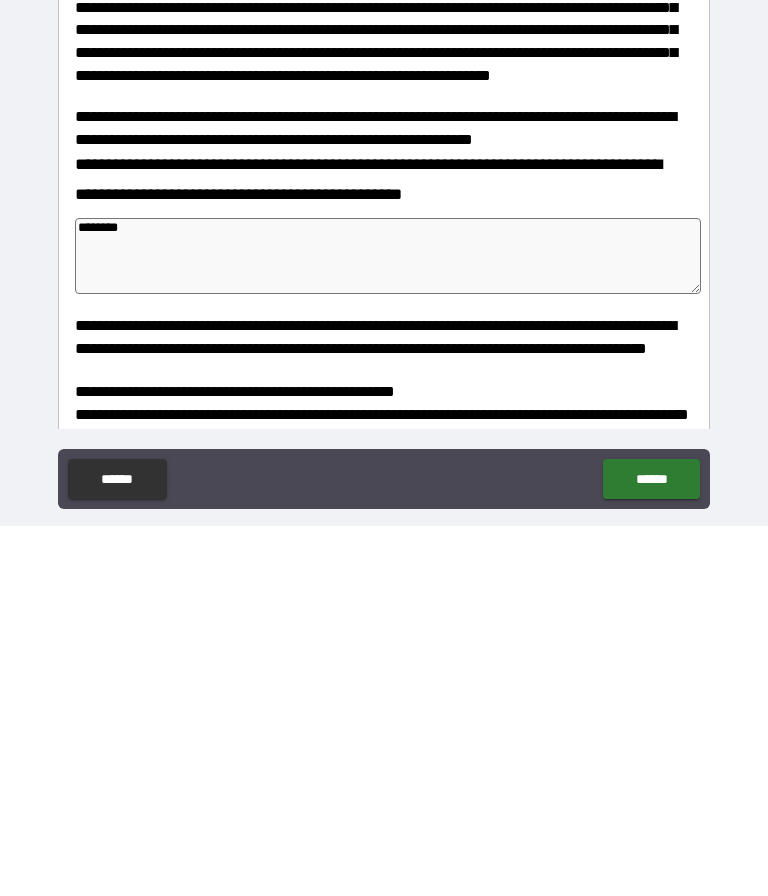 type on "*" 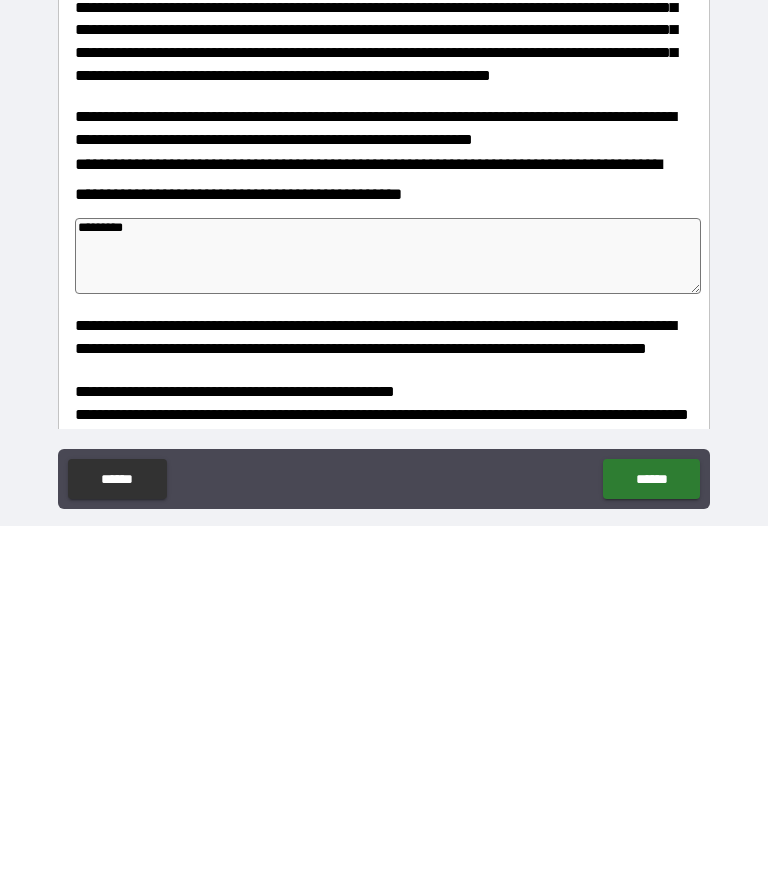 type on "*" 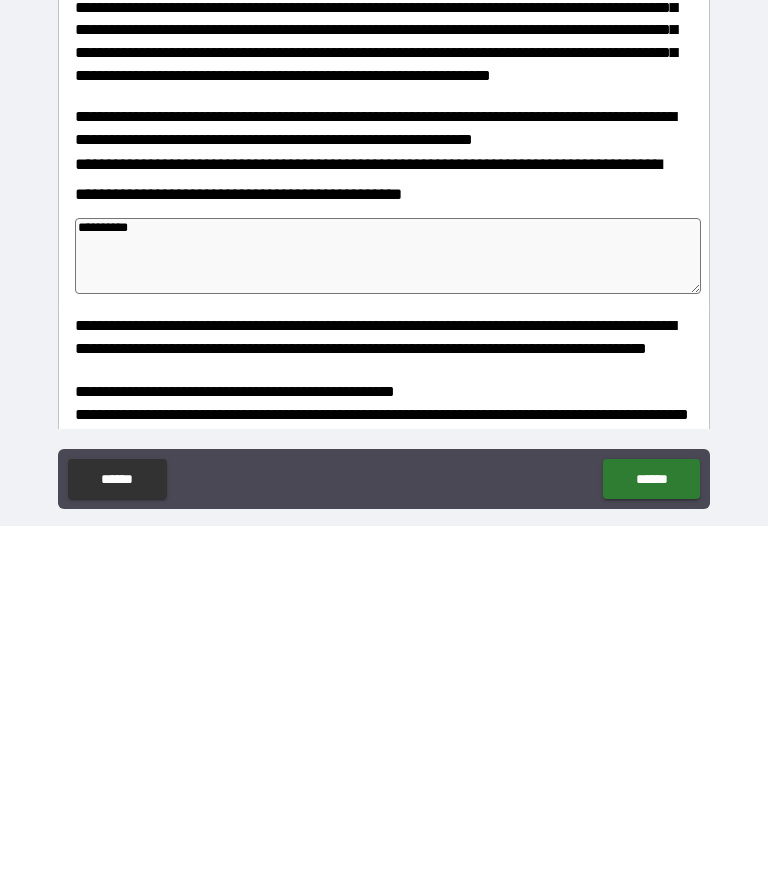 type on "*" 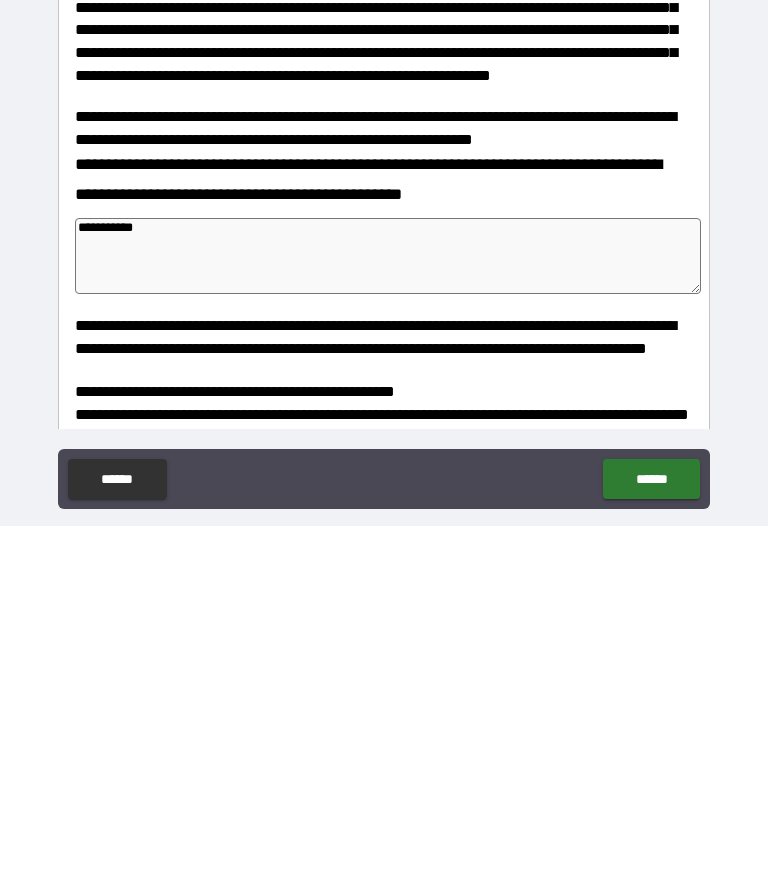 type on "*" 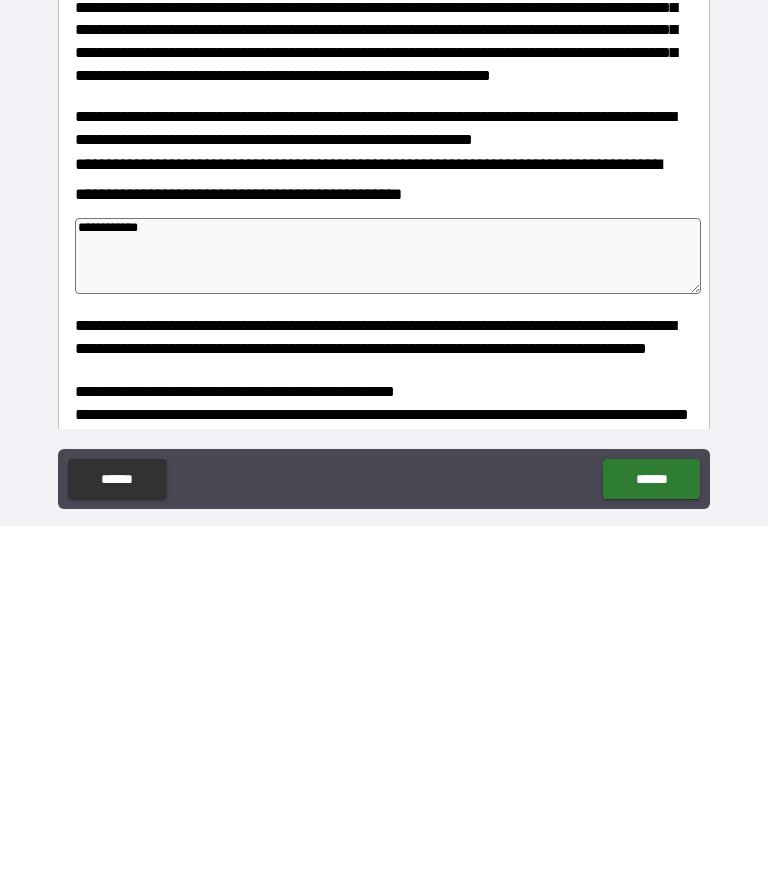 type on "*" 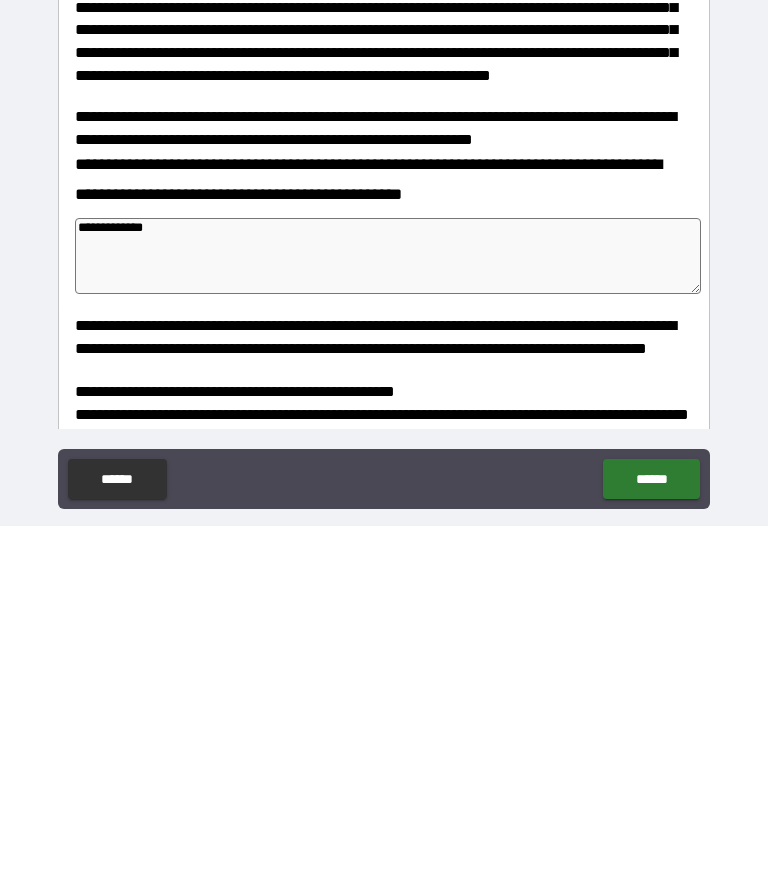 type on "*" 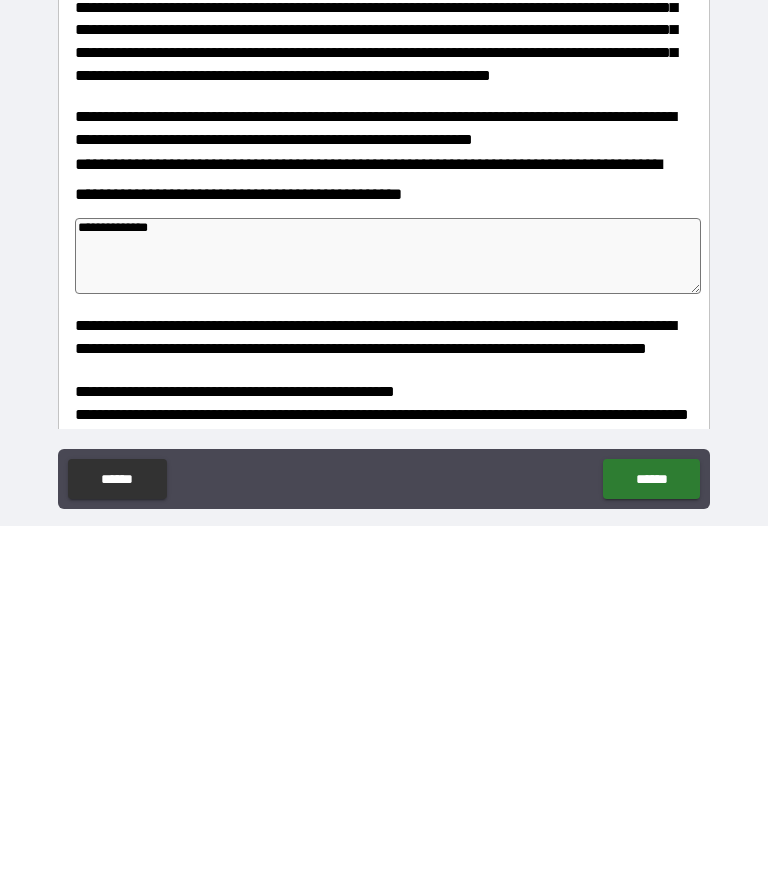 type on "*" 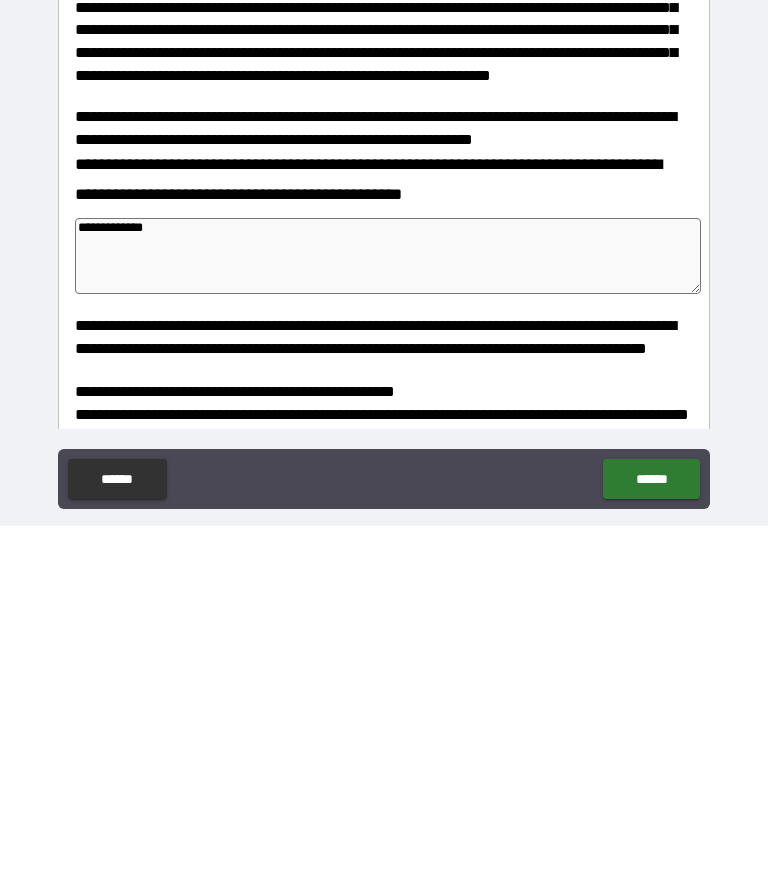 type on "*" 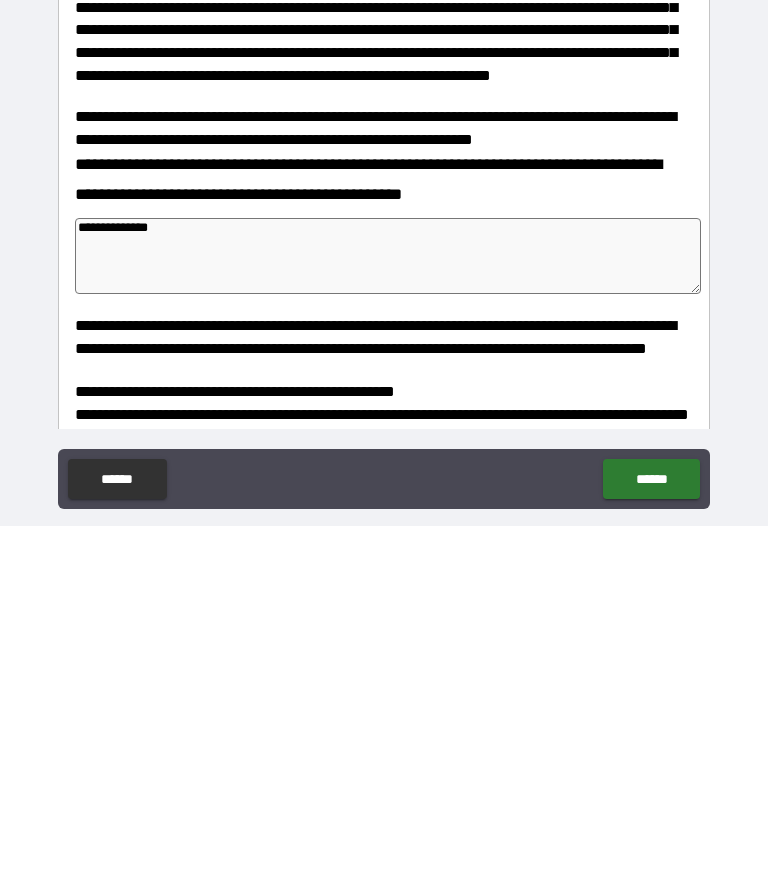 type on "*" 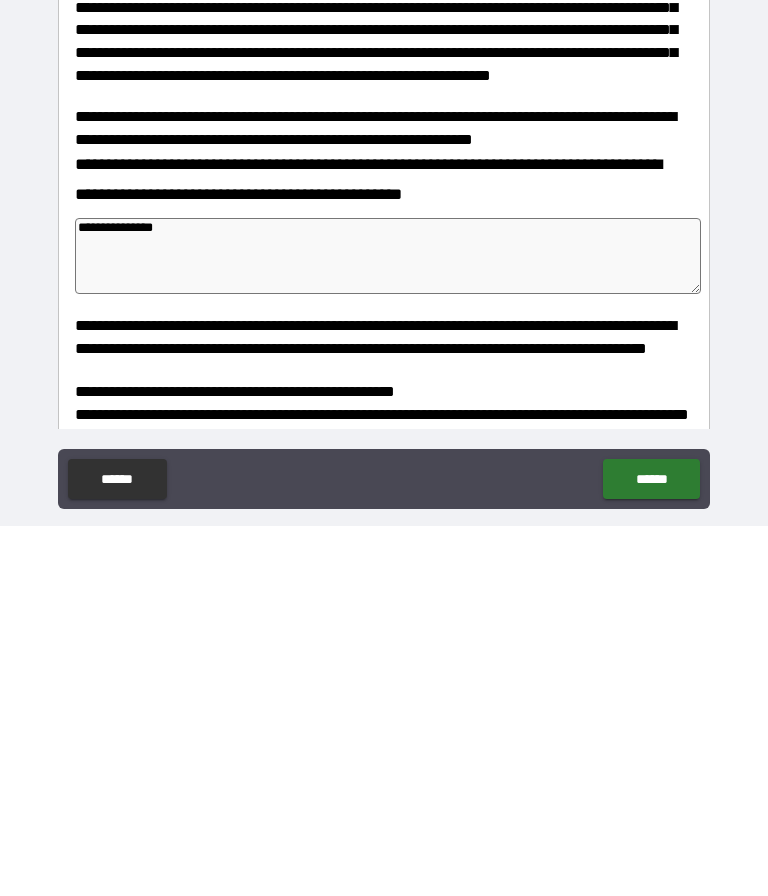 type on "*" 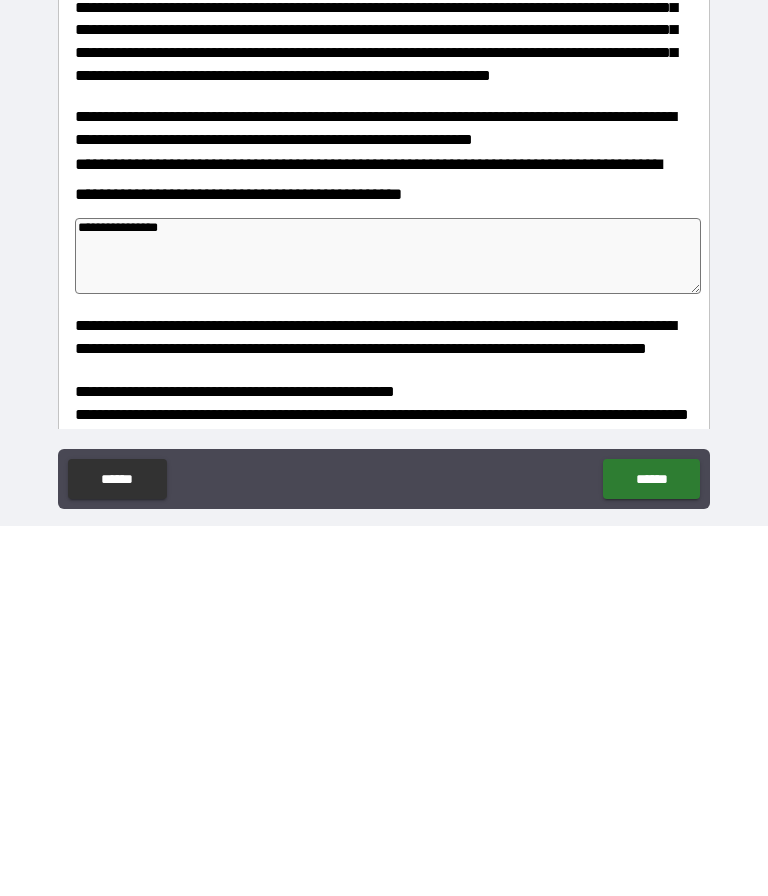 type on "*" 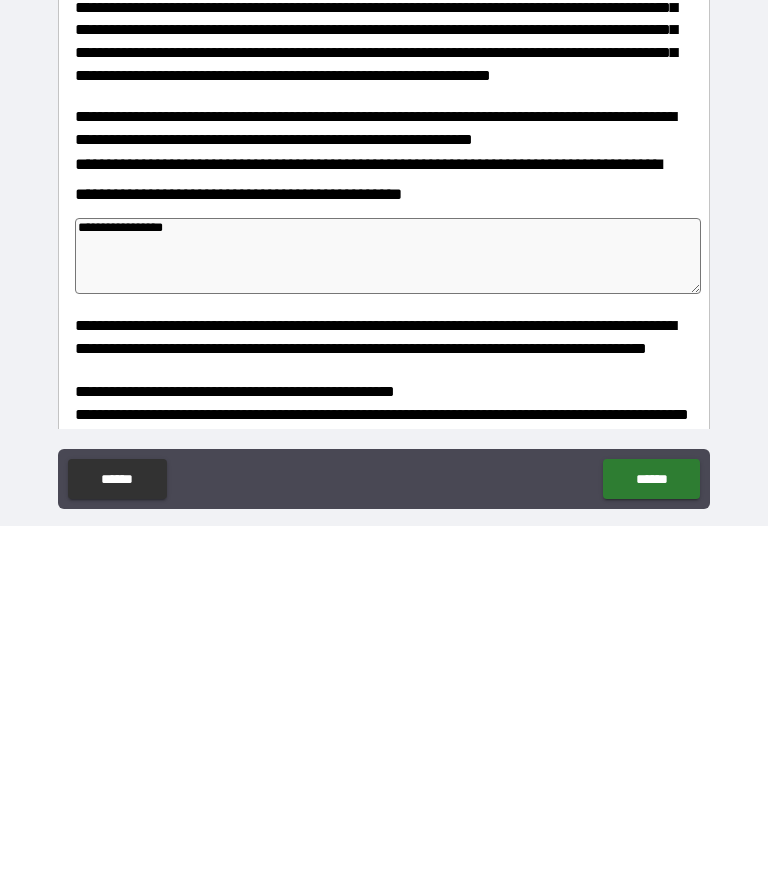 type on "*" 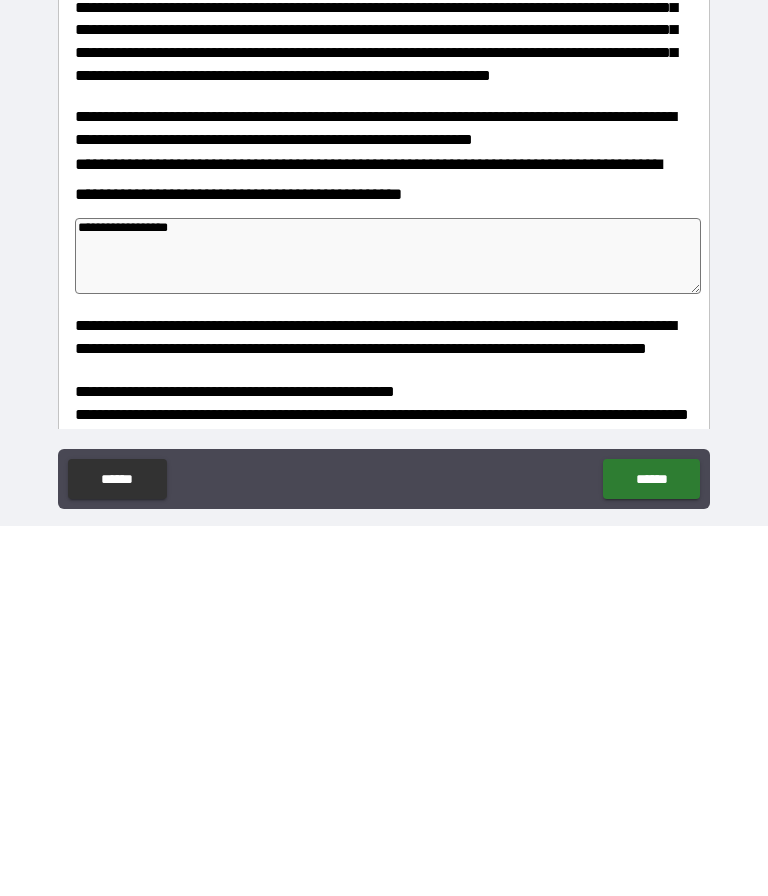 type on "*" 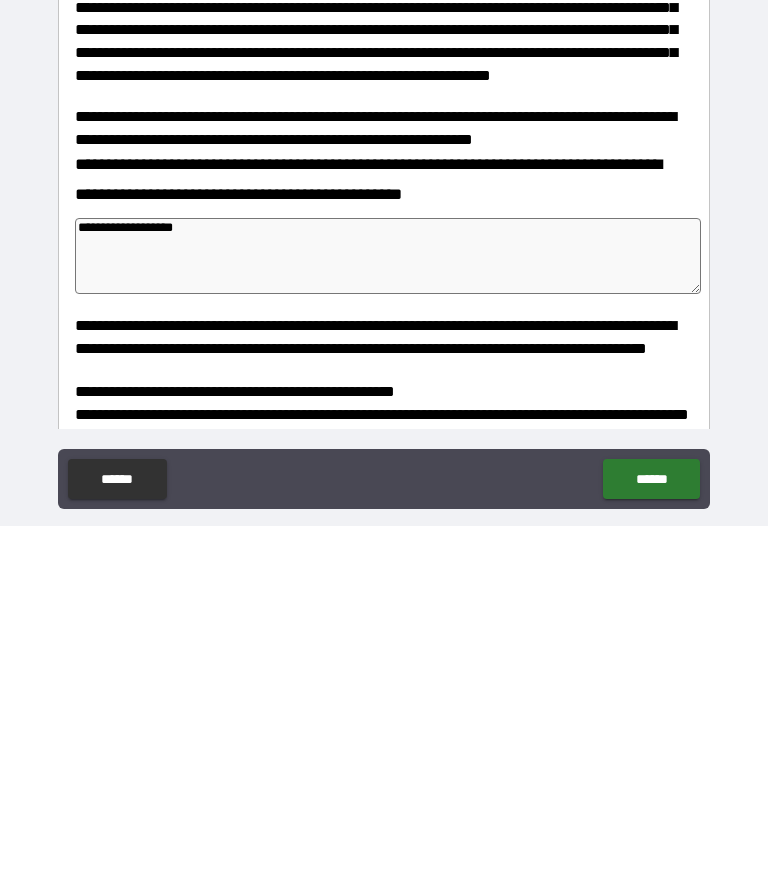type on "*" 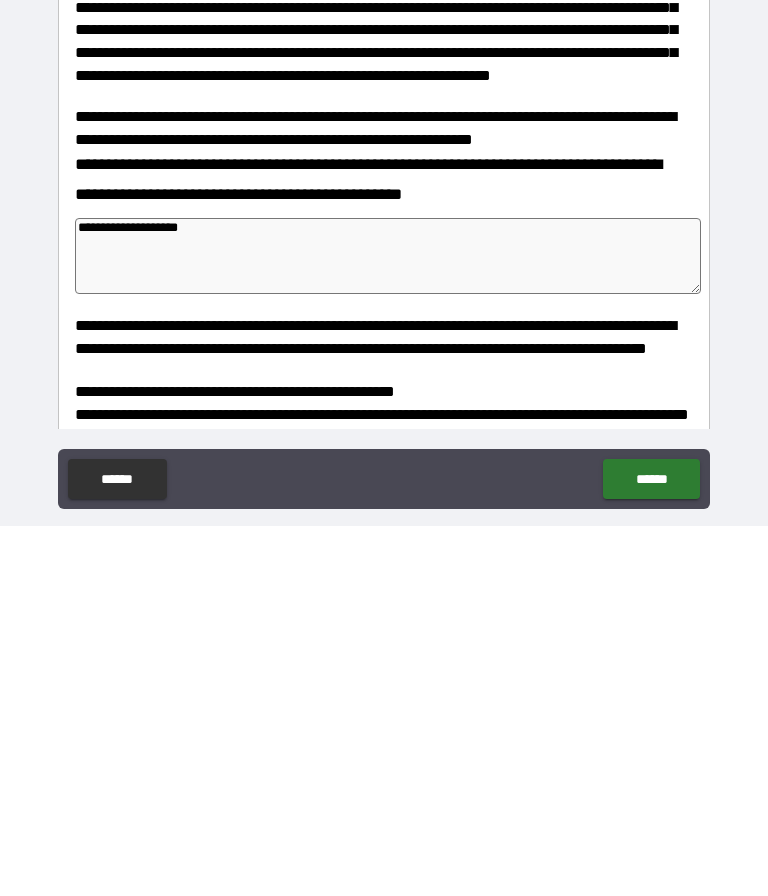 type on "*" 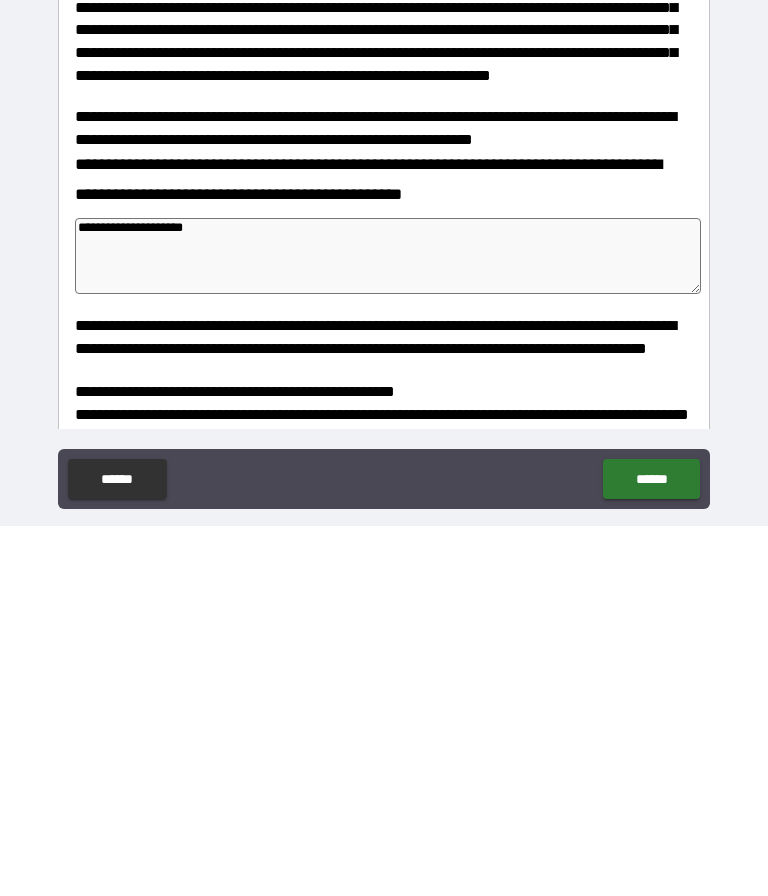 type on "*" 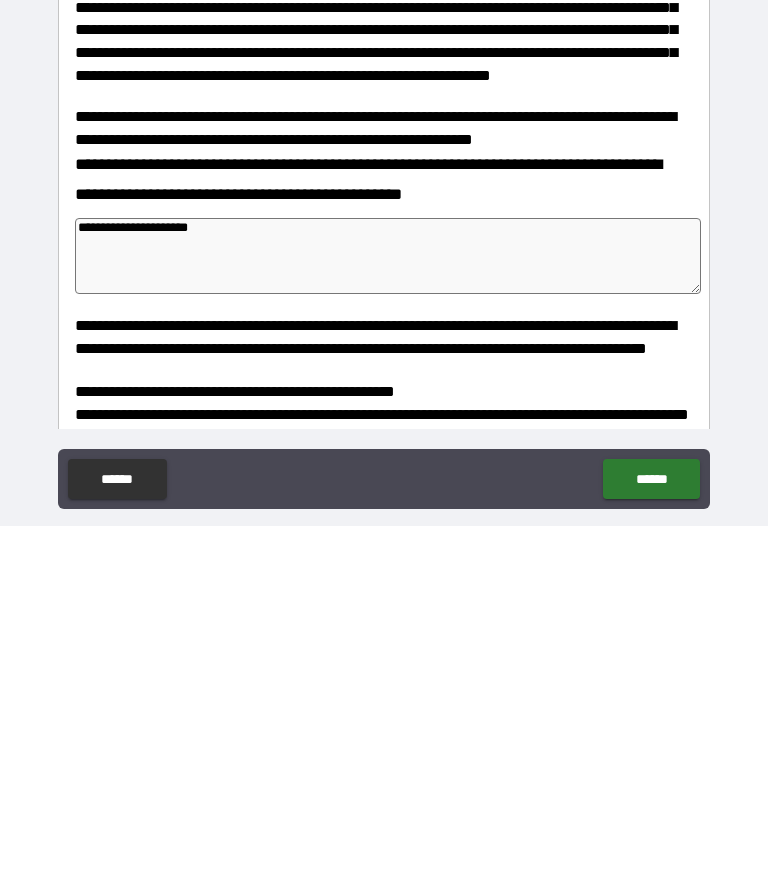 type on "*" 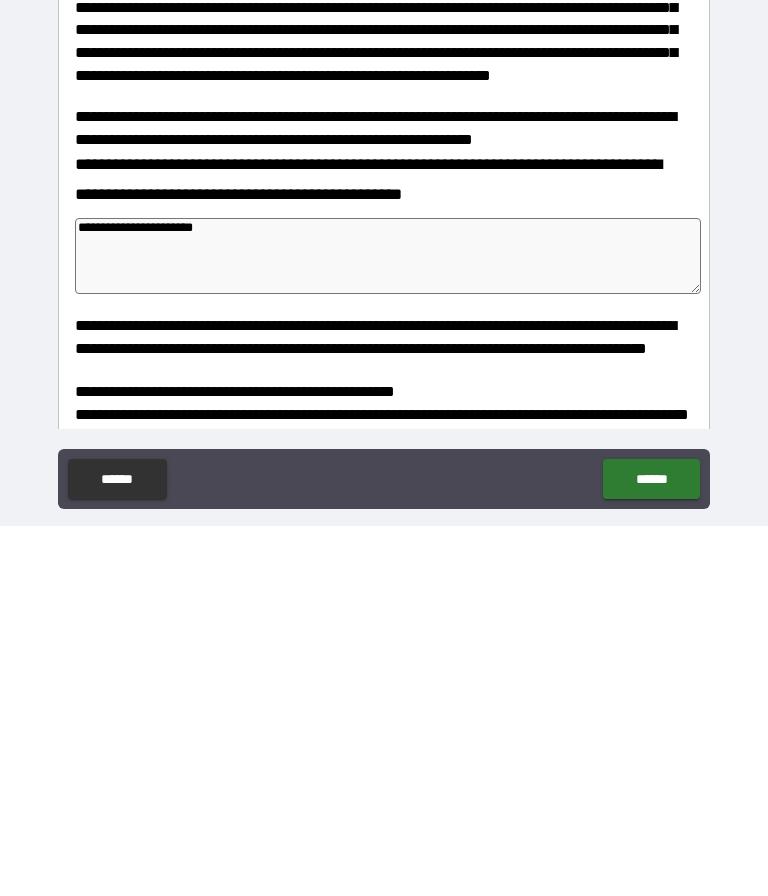 type on "*" 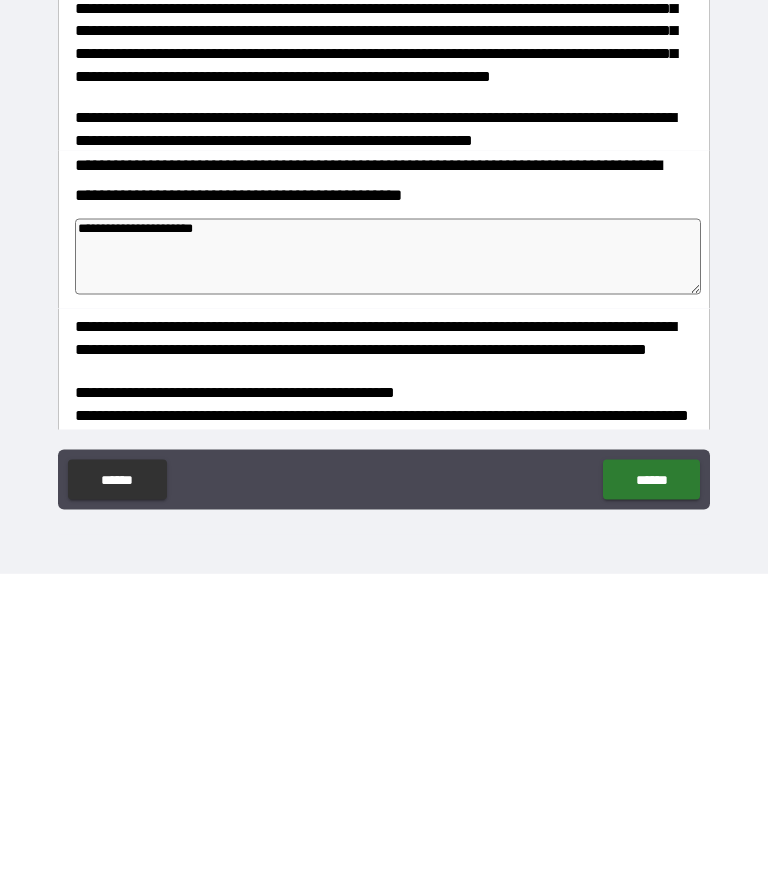 scroll, scrollTop: 84, scrollLeft: 0, axis: vertical 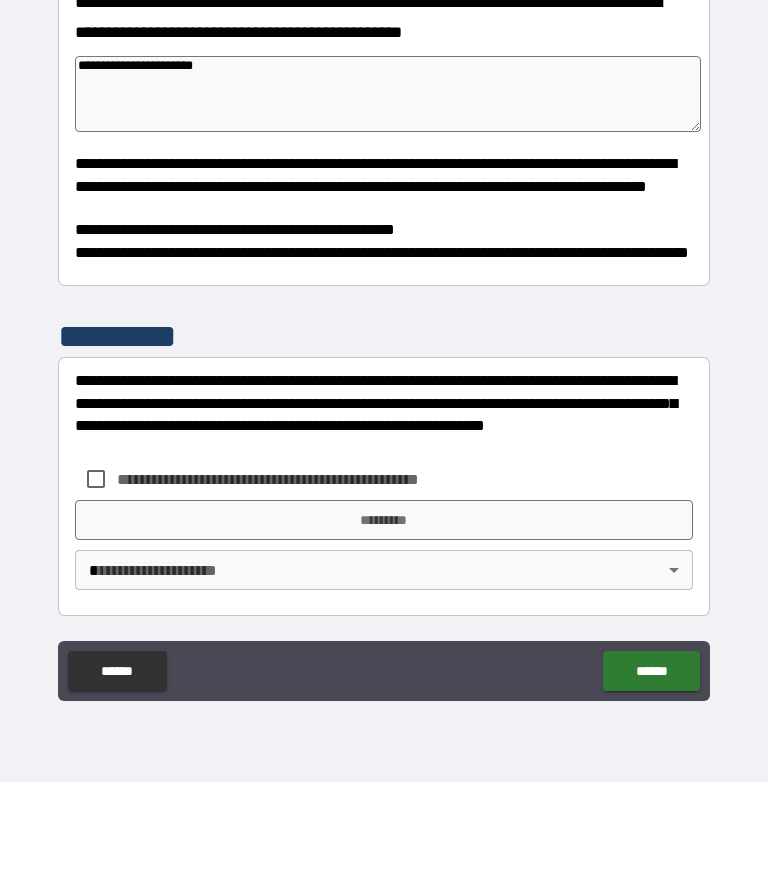type on "**********" 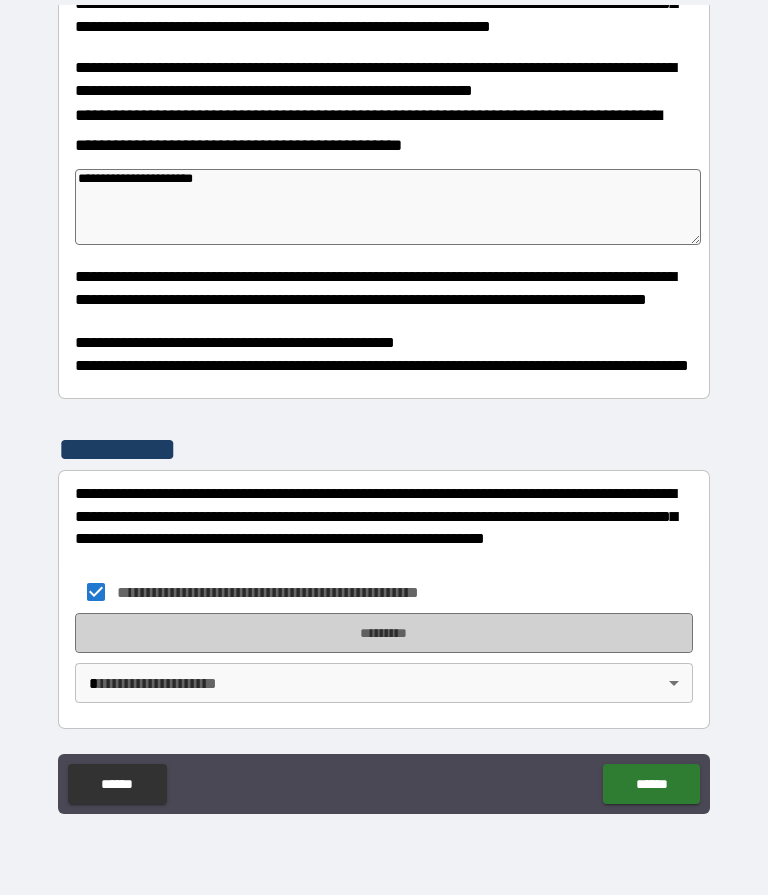 click on "*********" at bounding box center [384, 634] 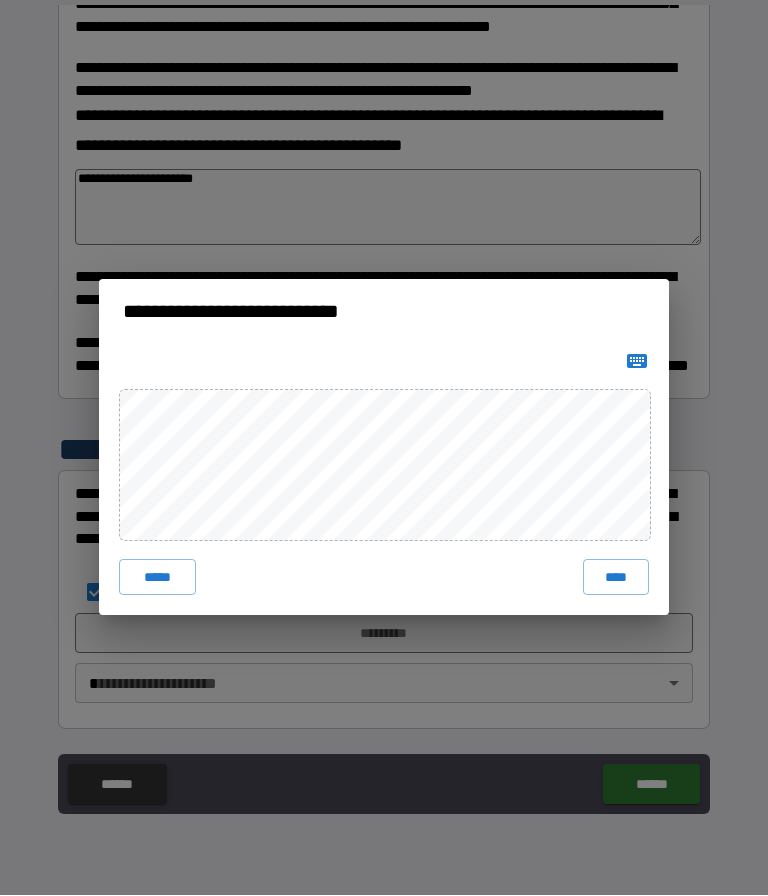 click on "****" at bounding box center [616, 578] 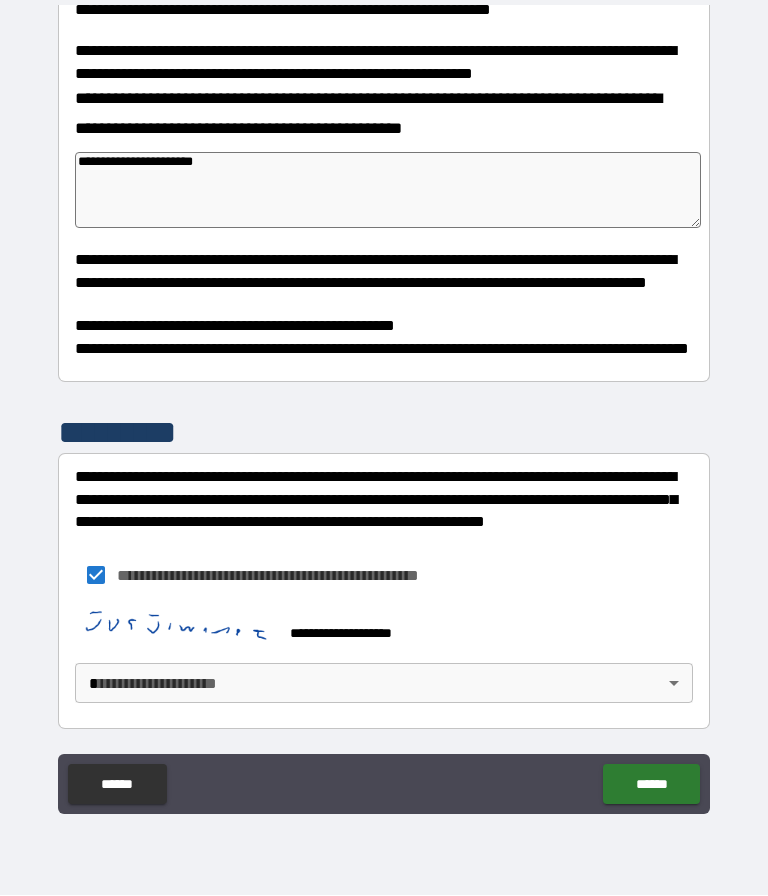 scroll, scrollTop: 417, scrollLeft: 0, axis: vertical 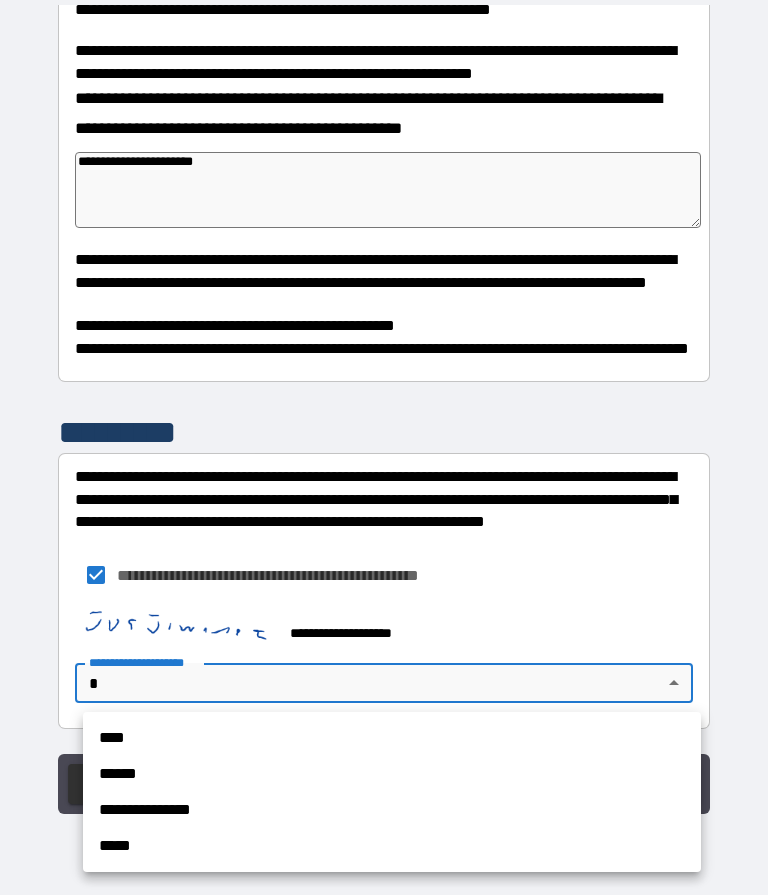 click on "****" at bounding box center [392, 739] 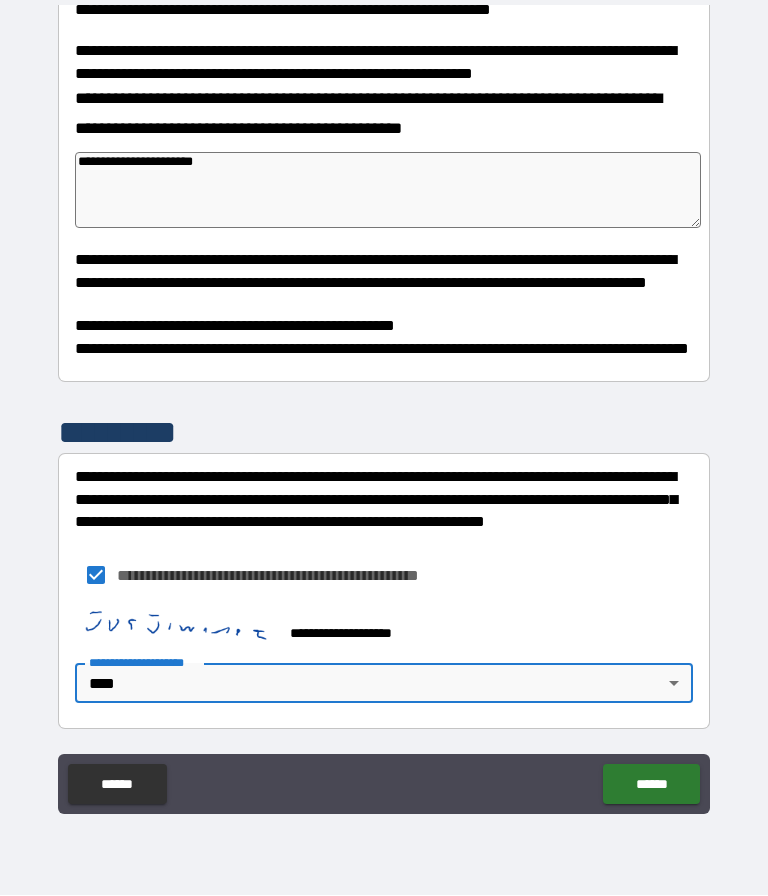 type on "*" 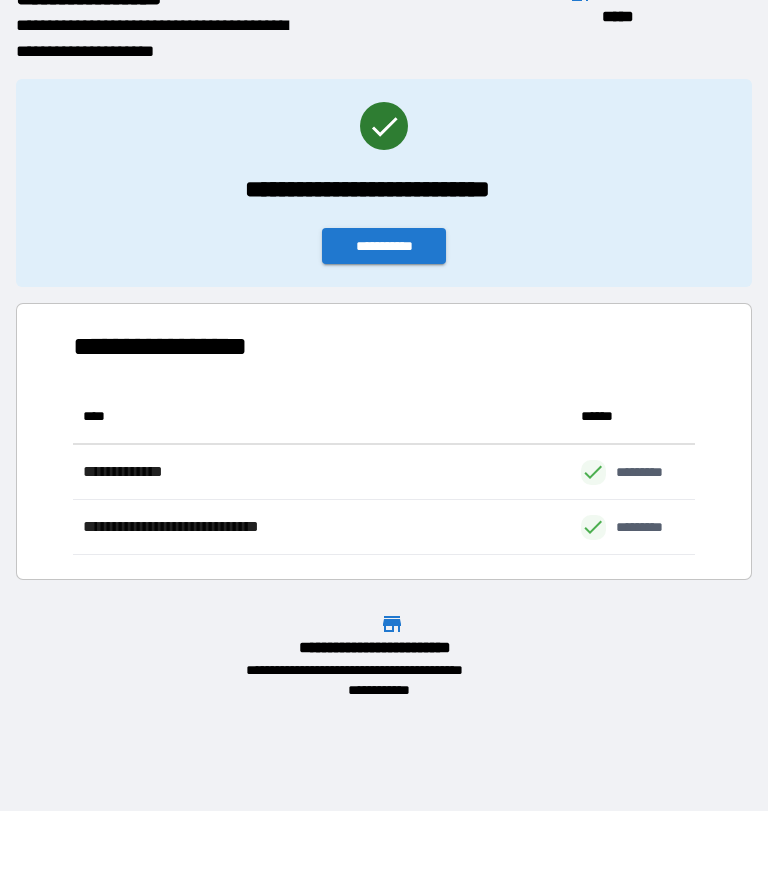 scroll, scrollTop: 166, scrollLeft: 622, axis: both 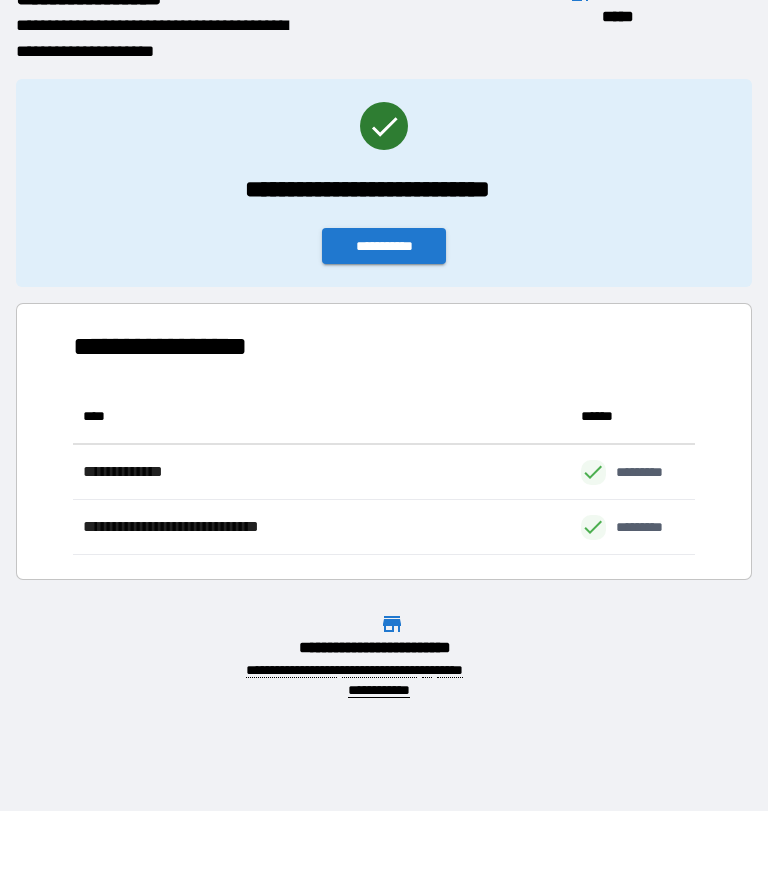 click on "**********" at bounding box center (384, 247) 